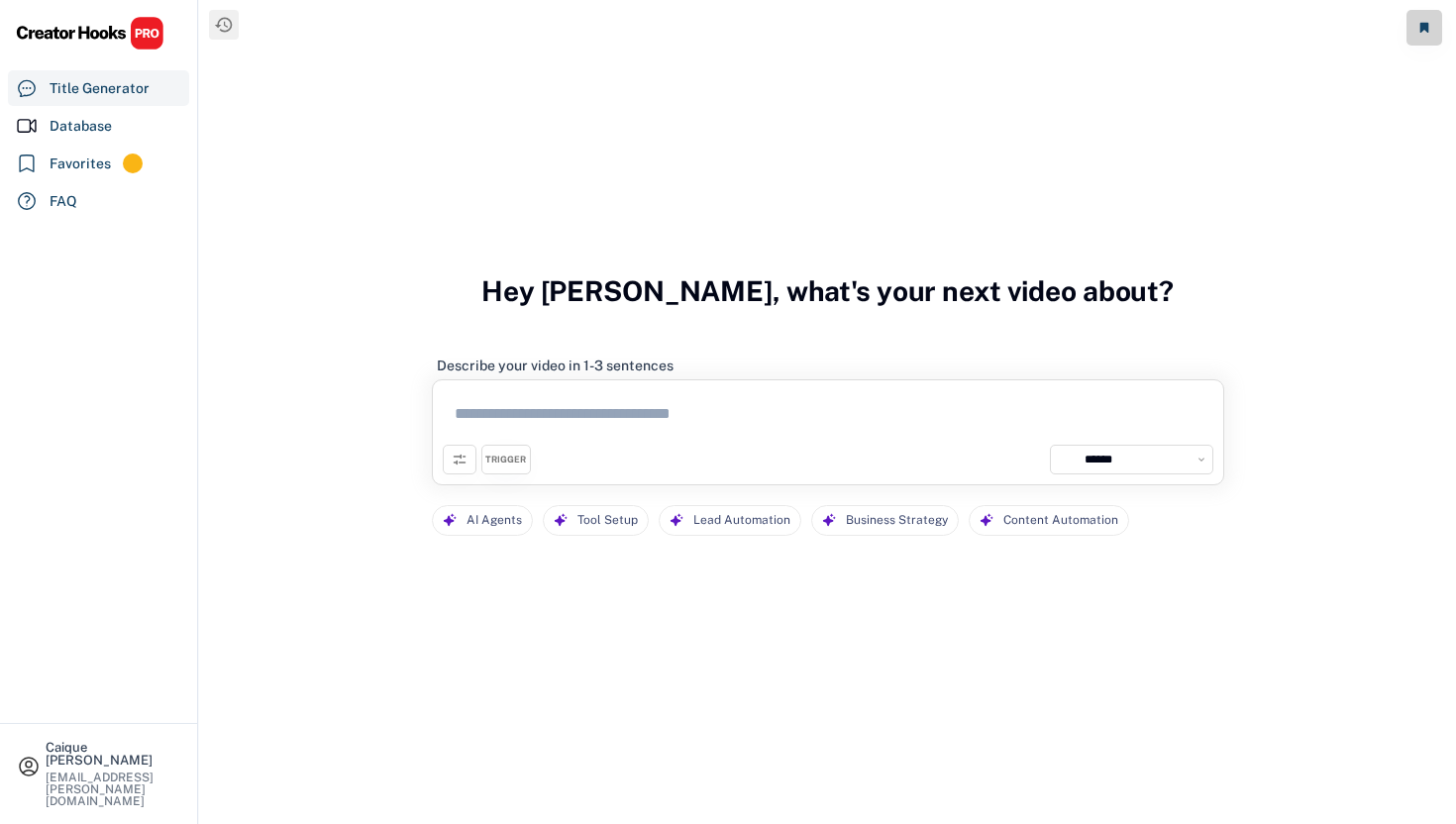 select on "**********" 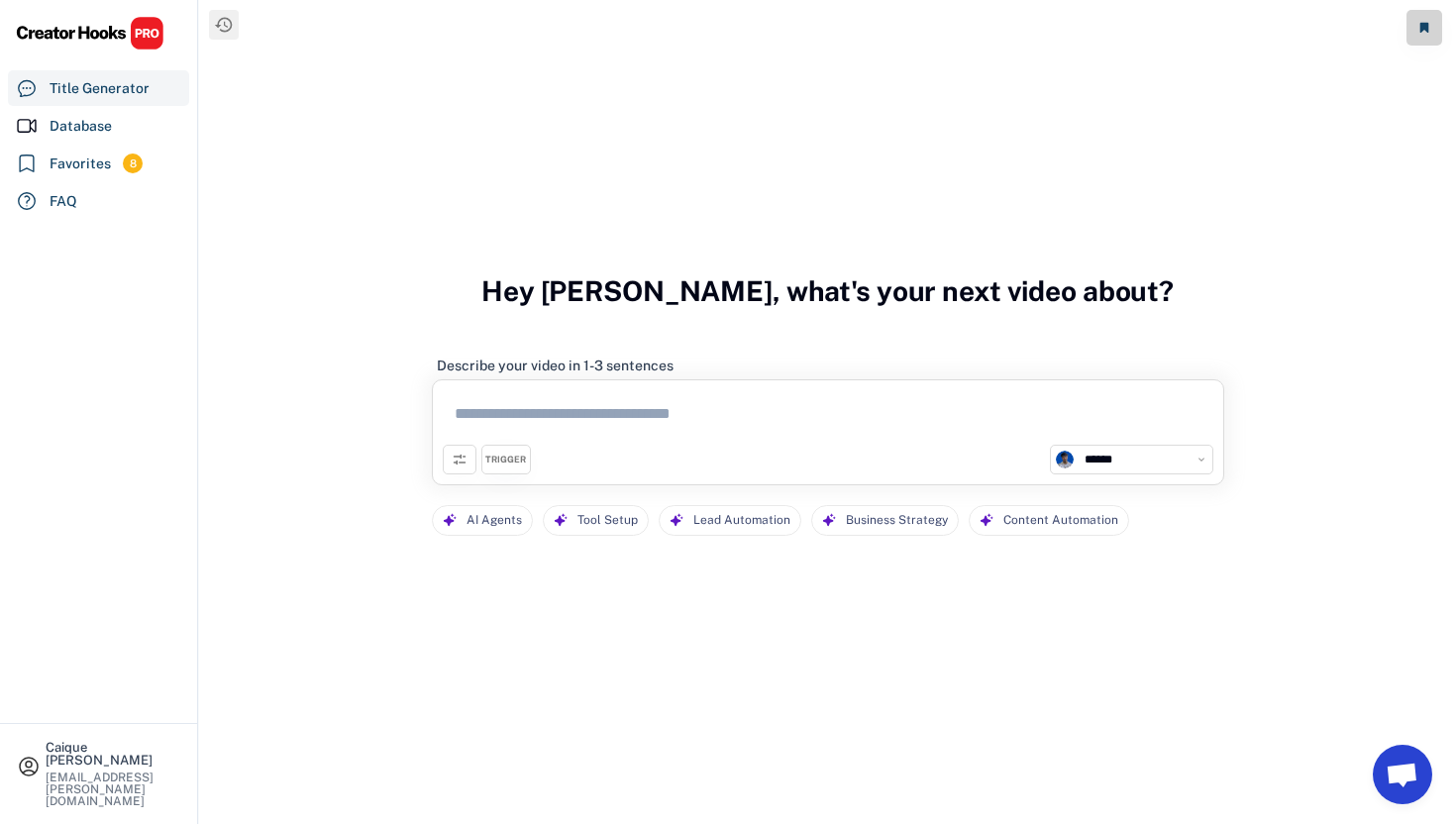 click at bounding box center (828, 417) 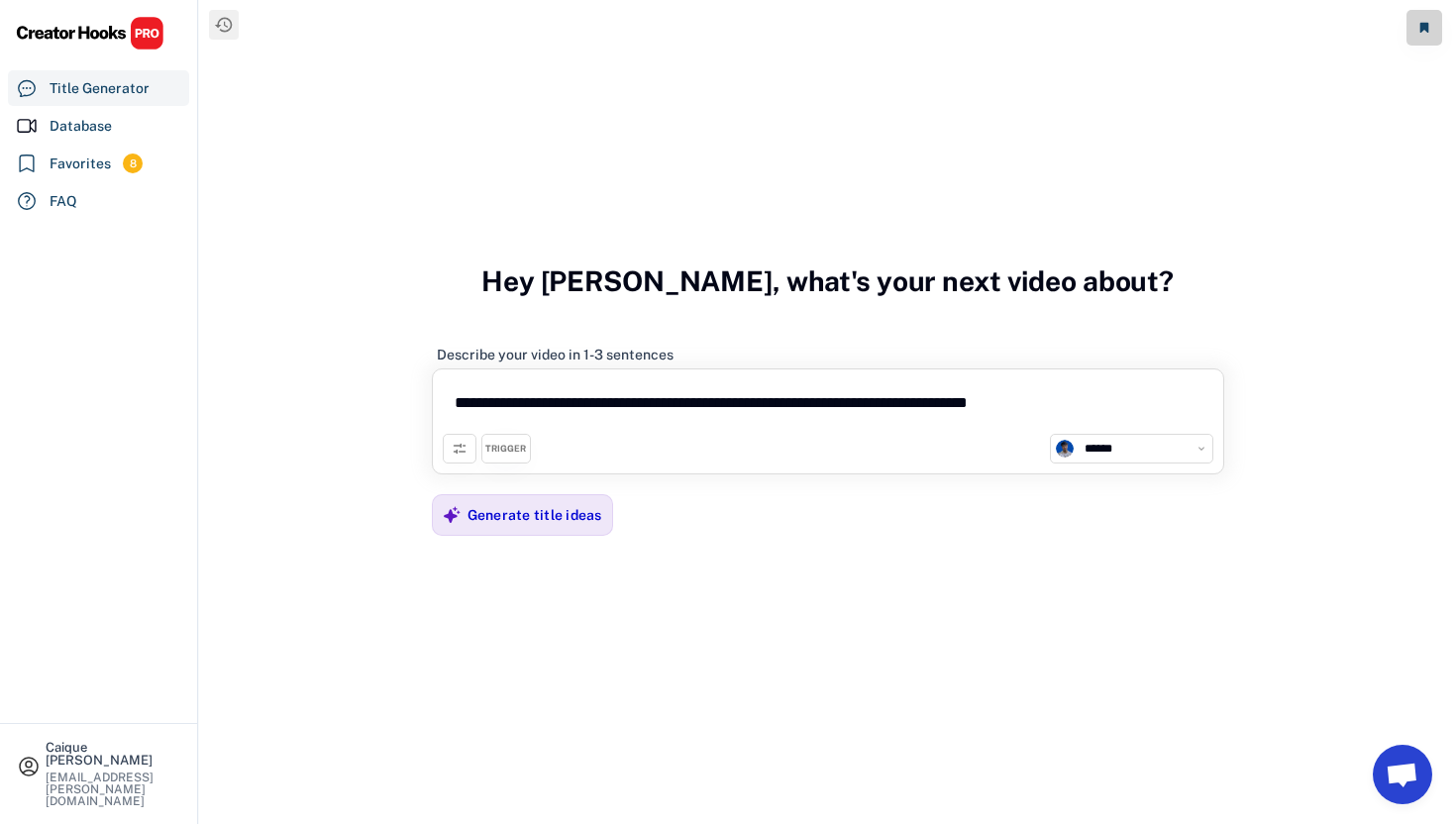 click on "**********" at bounding box center (828, 406) 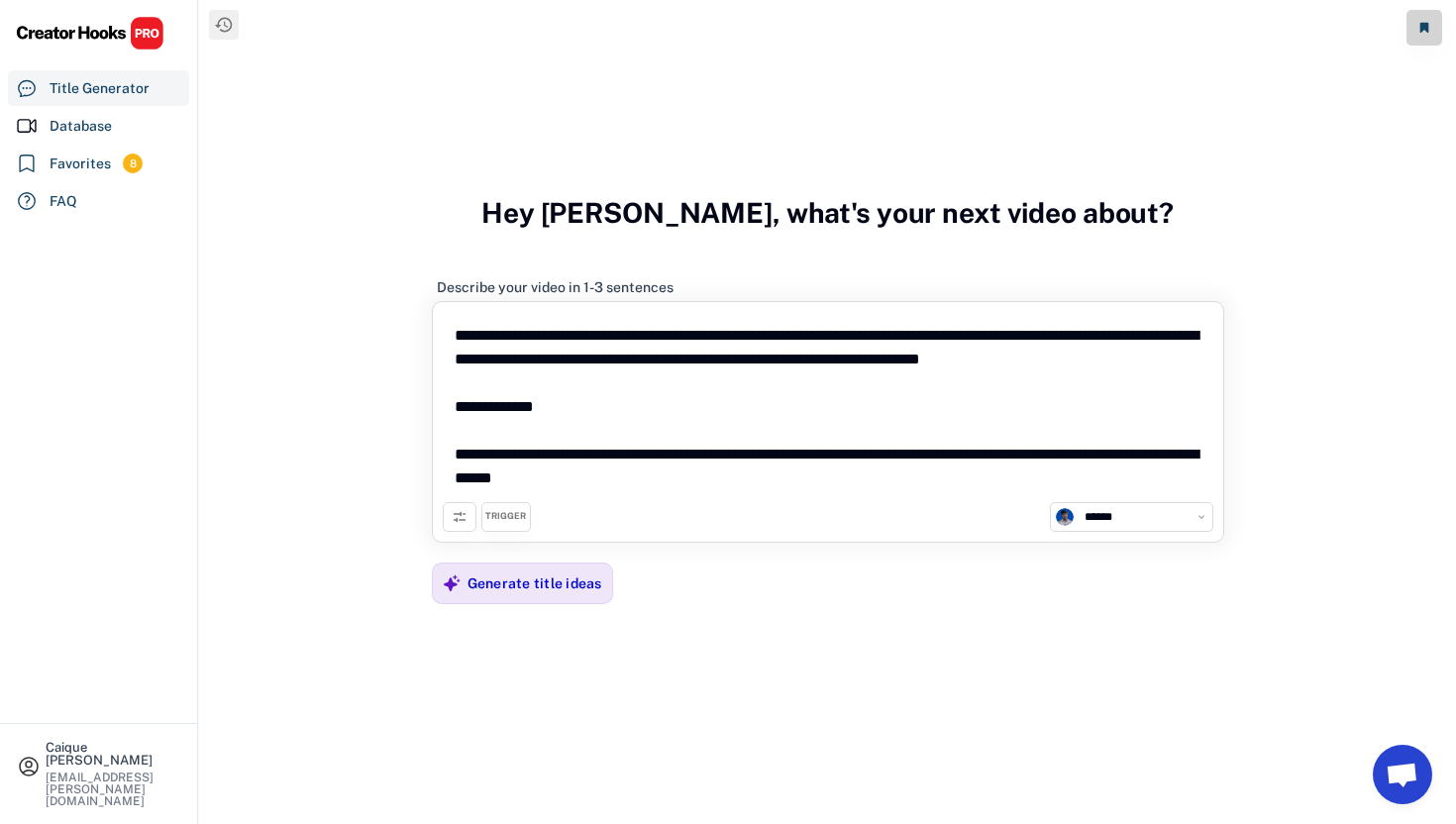 click on "**********" at bounding box center (828, 407) 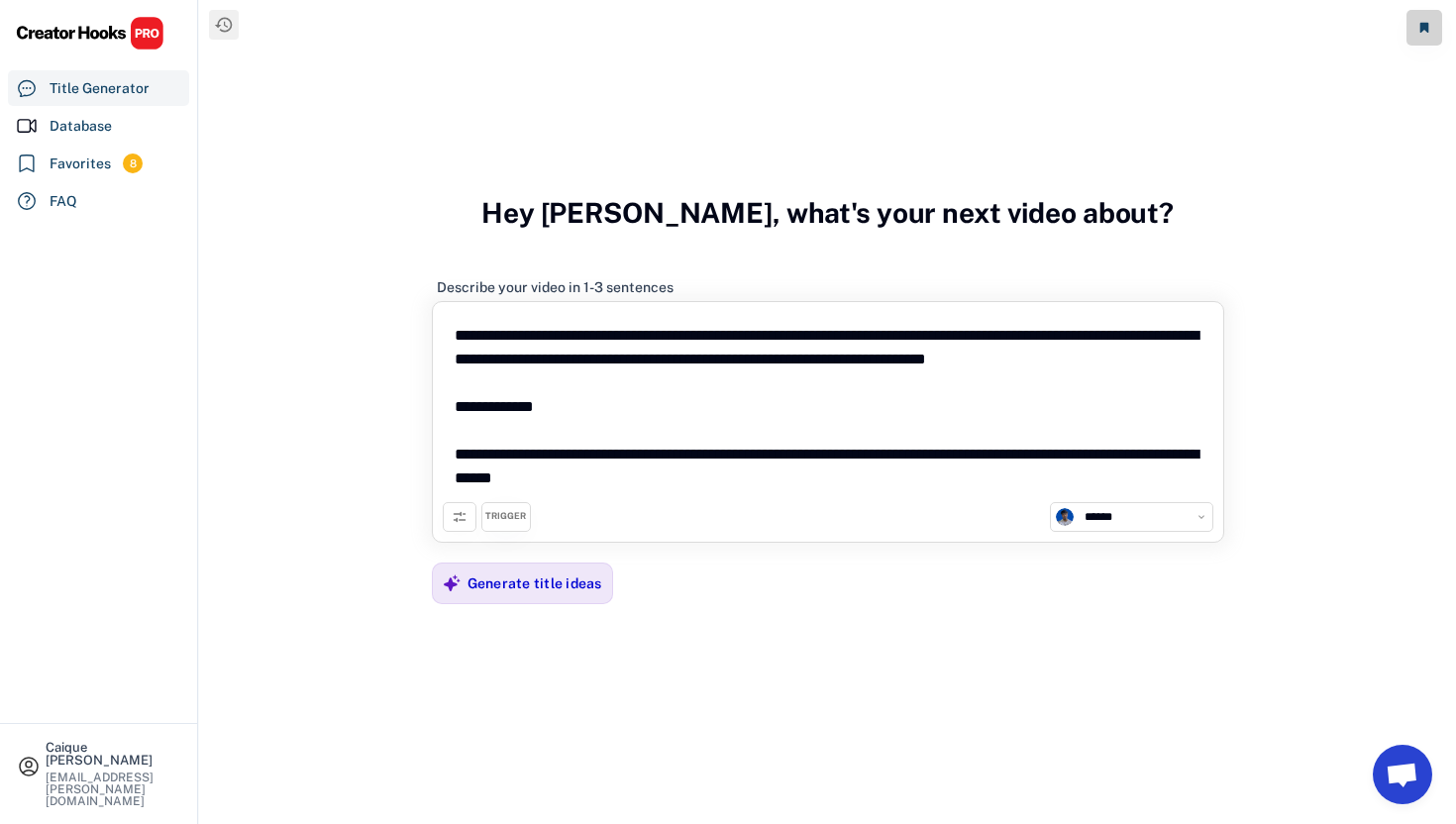 click on "**********" at bounding box center (828, 407) 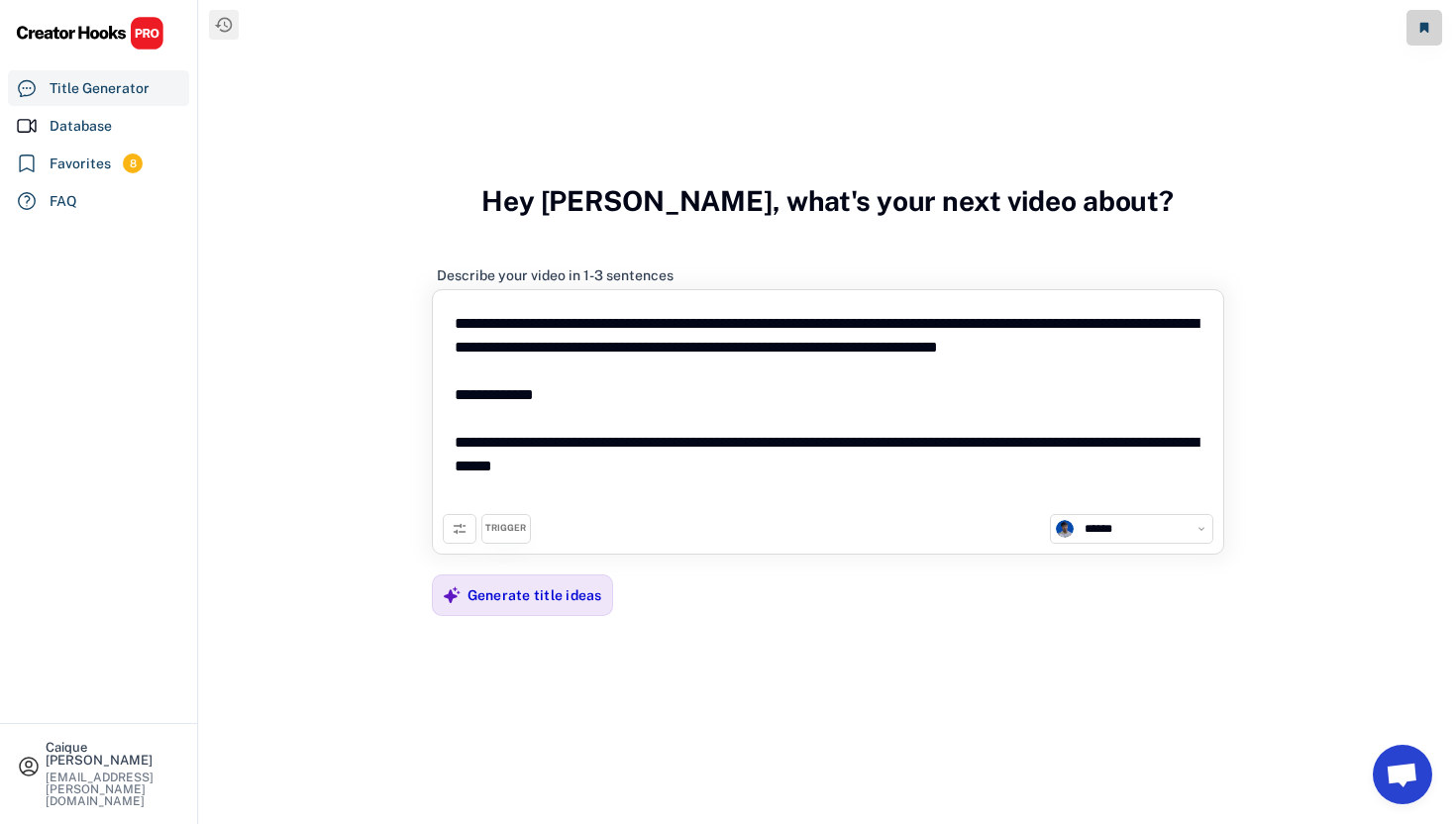 drag, startPoint x: 513, startPoint y: 421, endPoint x: 350, endPoint y: 414, distance: 163.15024 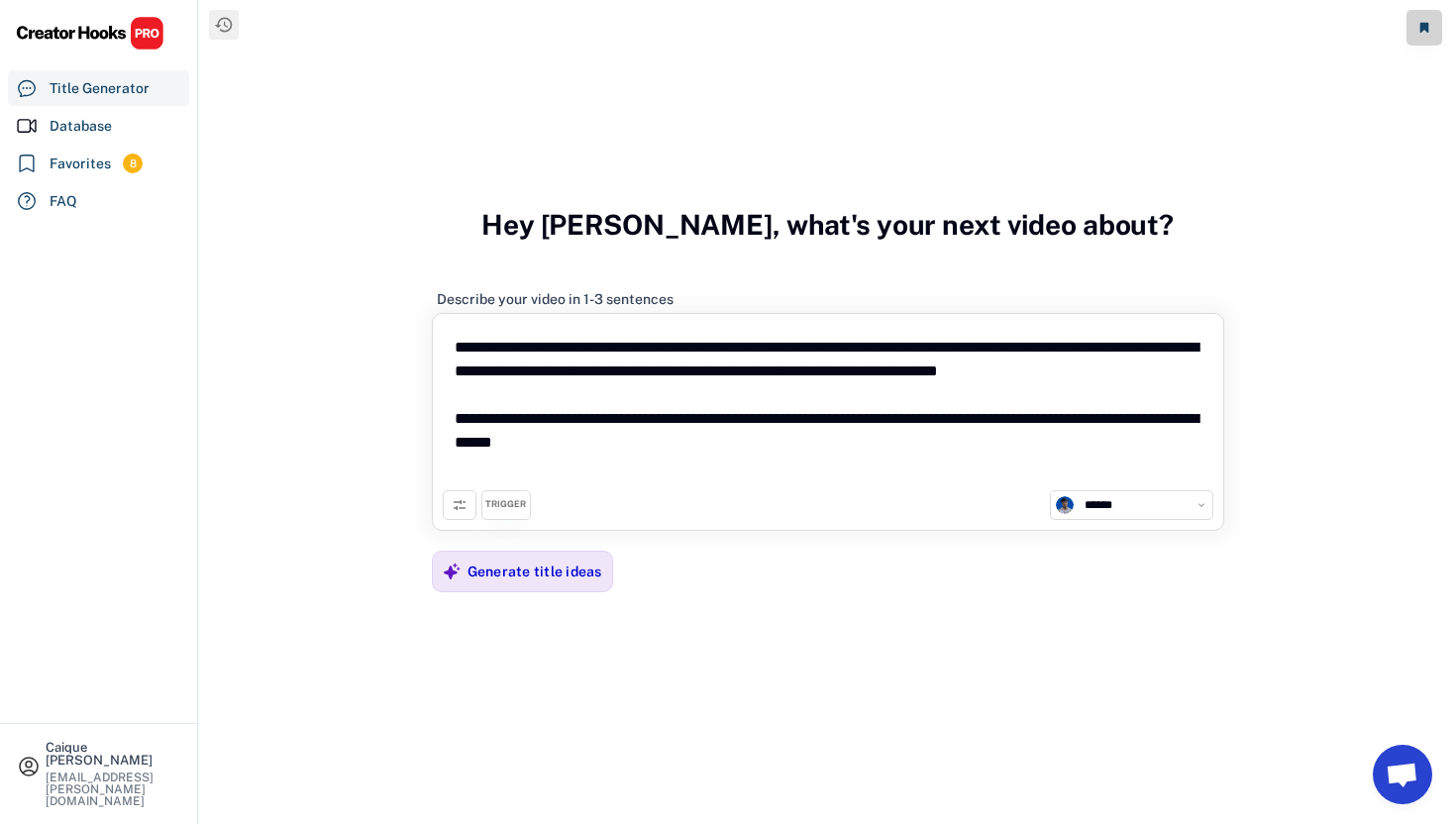 click on "**********" at bounding box center [828, 407] 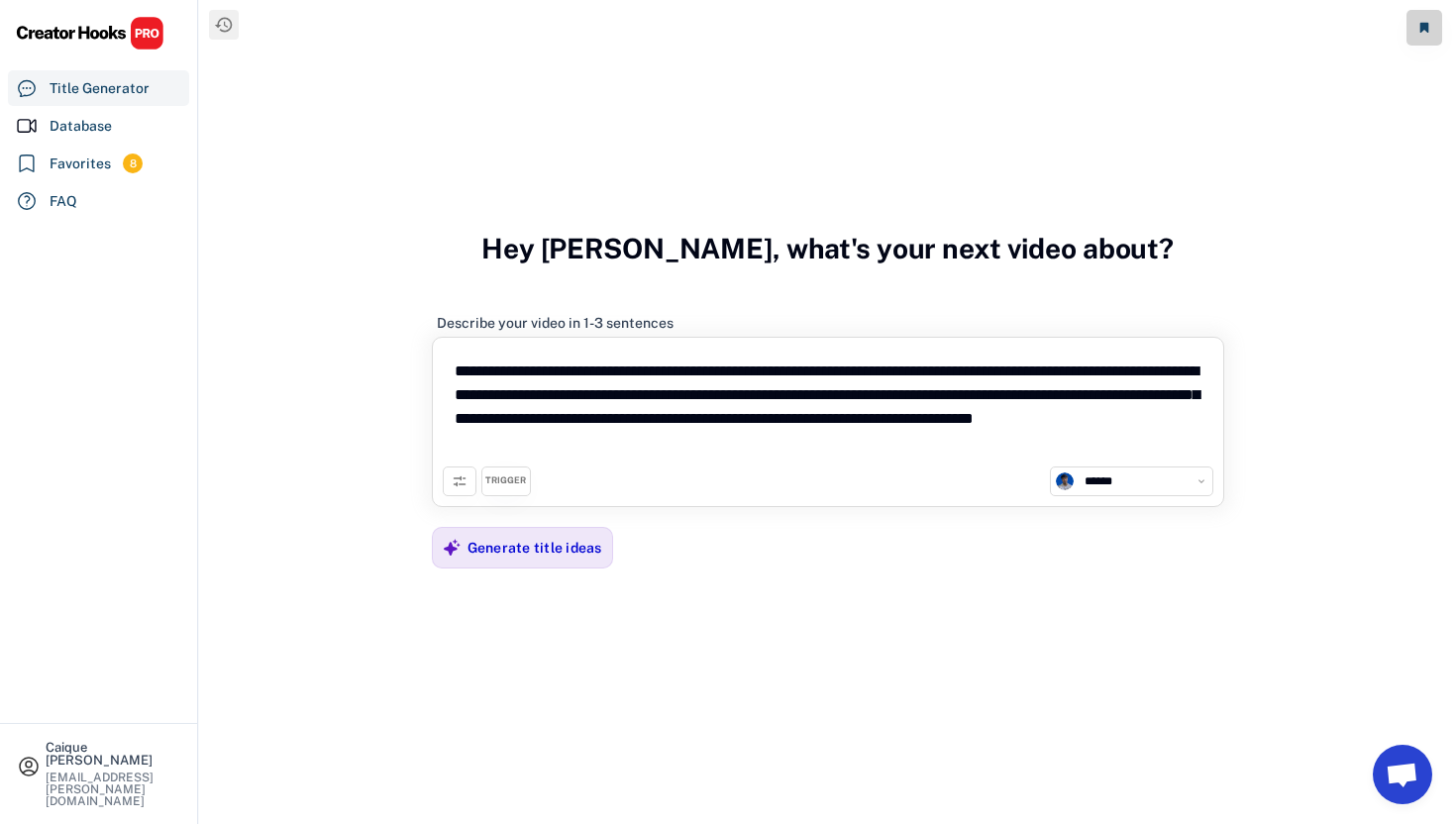 click on "**********" at bounding box center (828, 407) 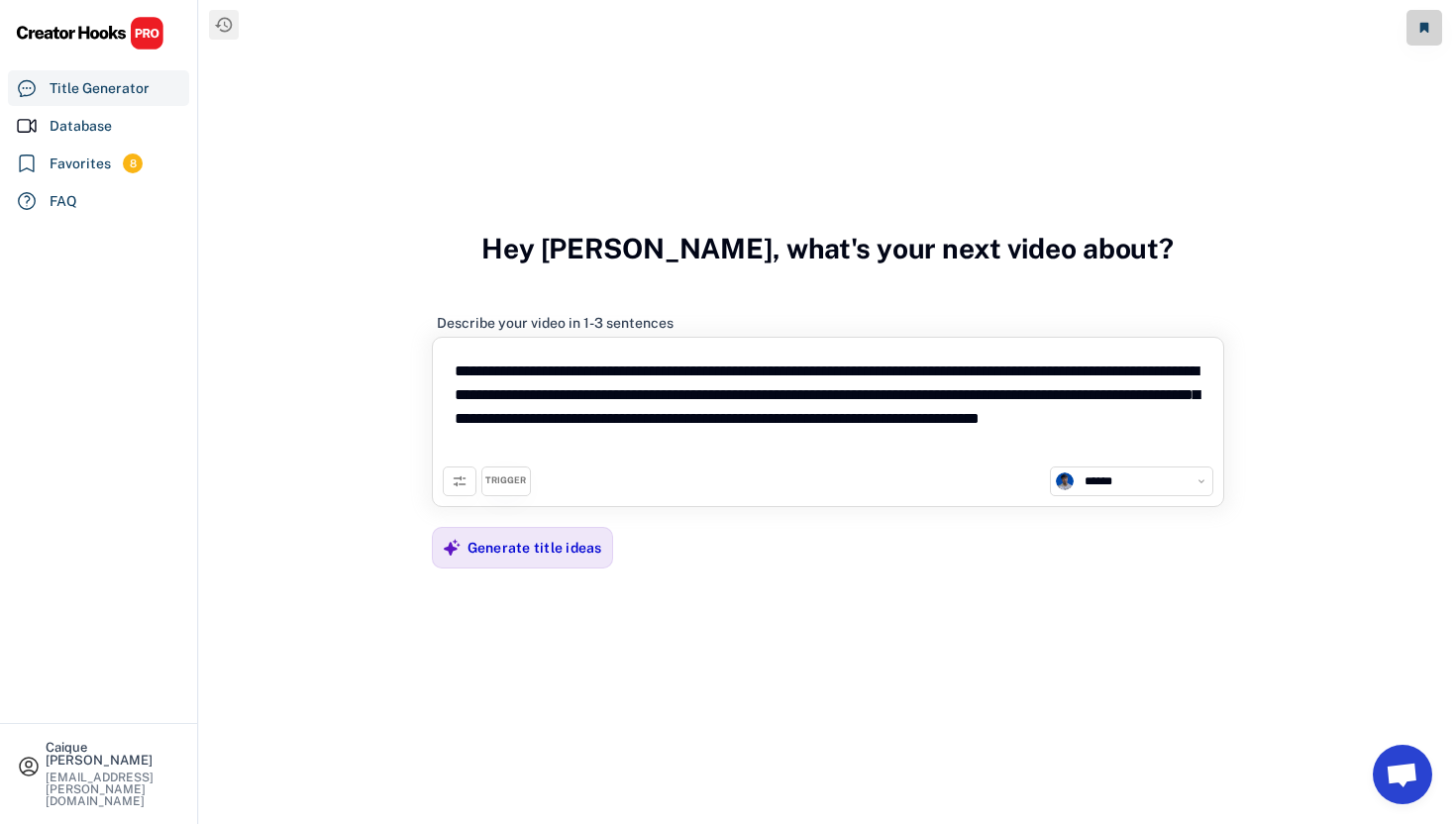 click on "**********" at bounding box center [828, 407] 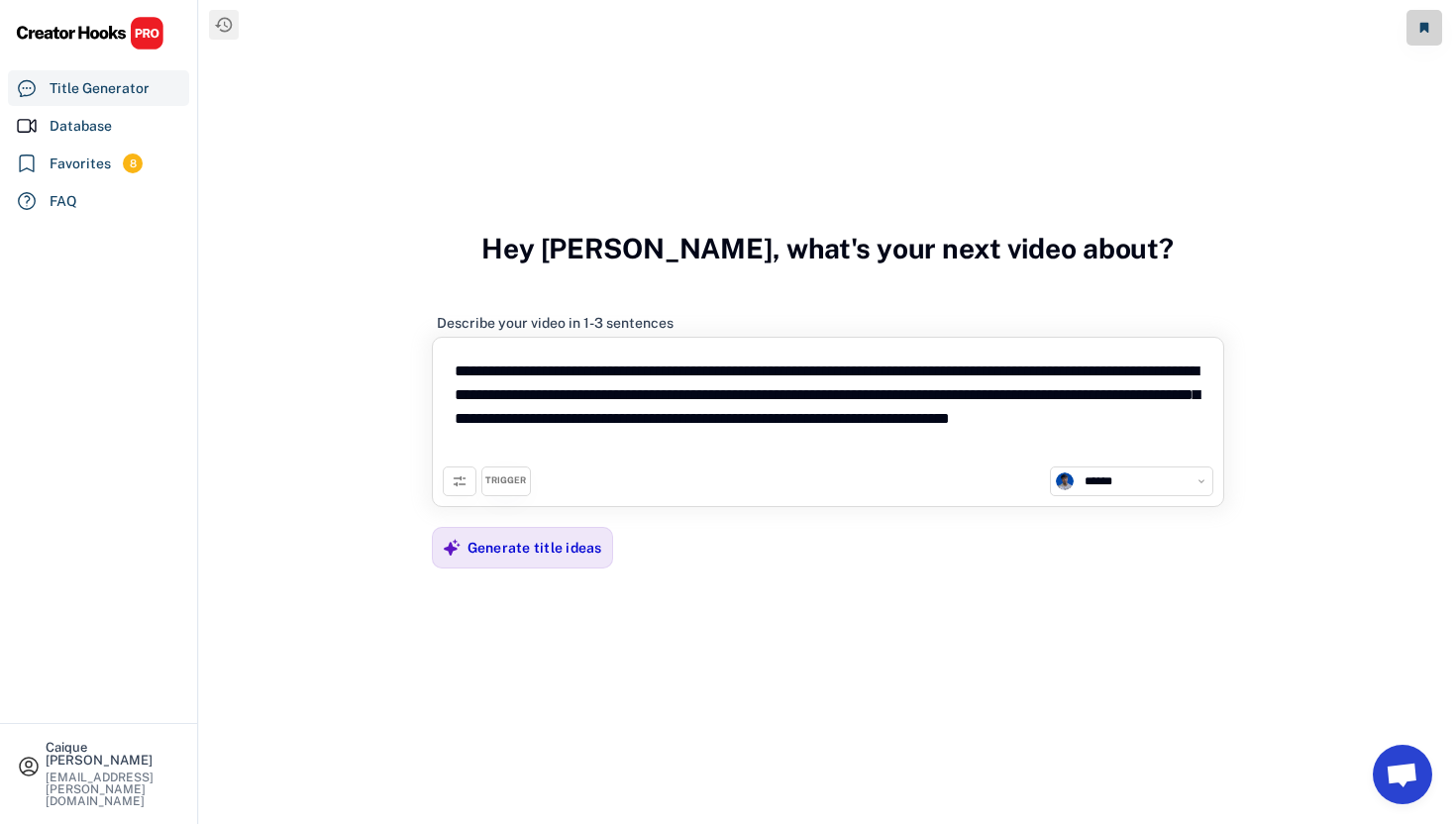 click on "**********" at bounding box center (828, 407) 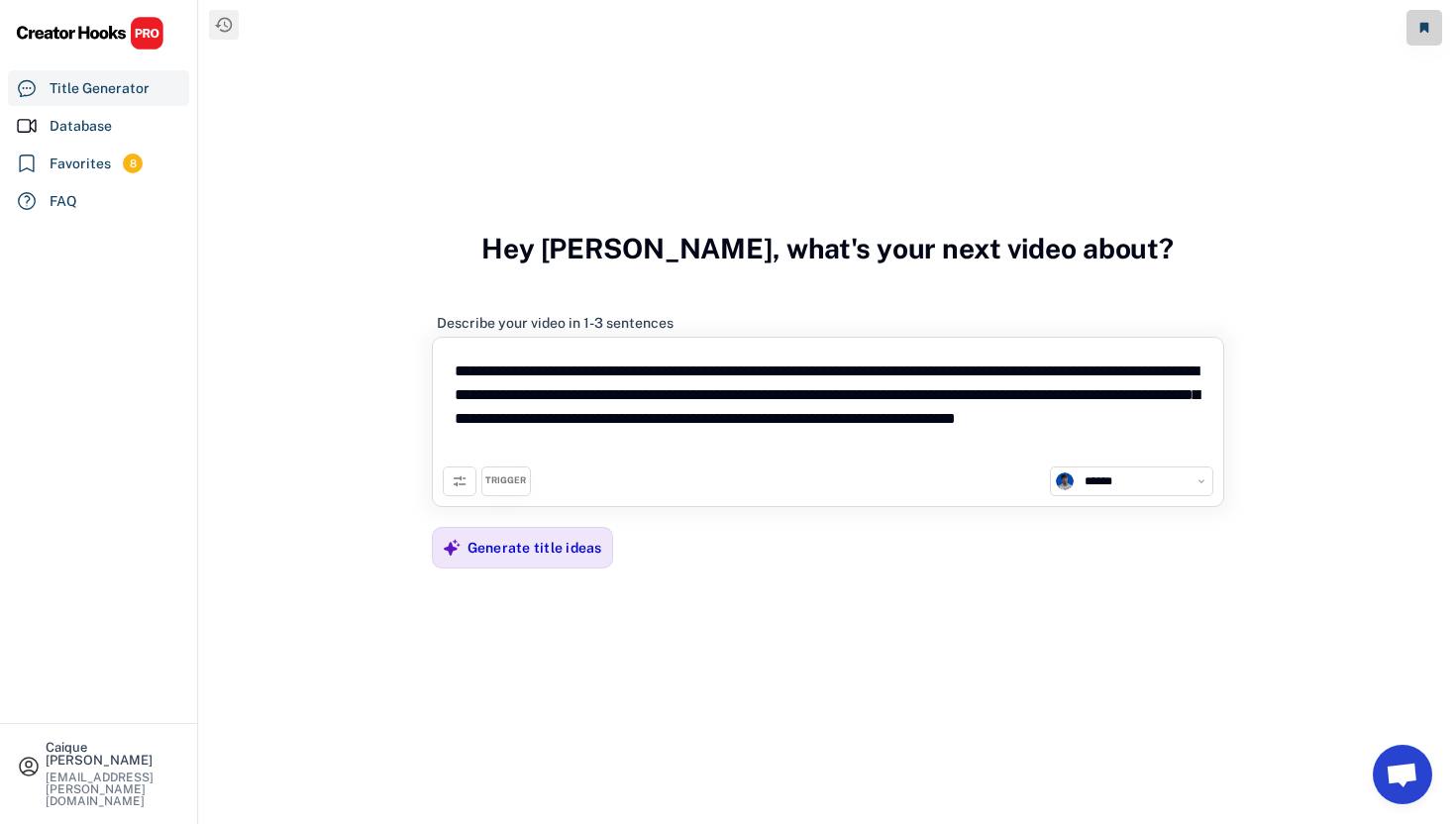 click on "**********" at bounding box center (828, 407) 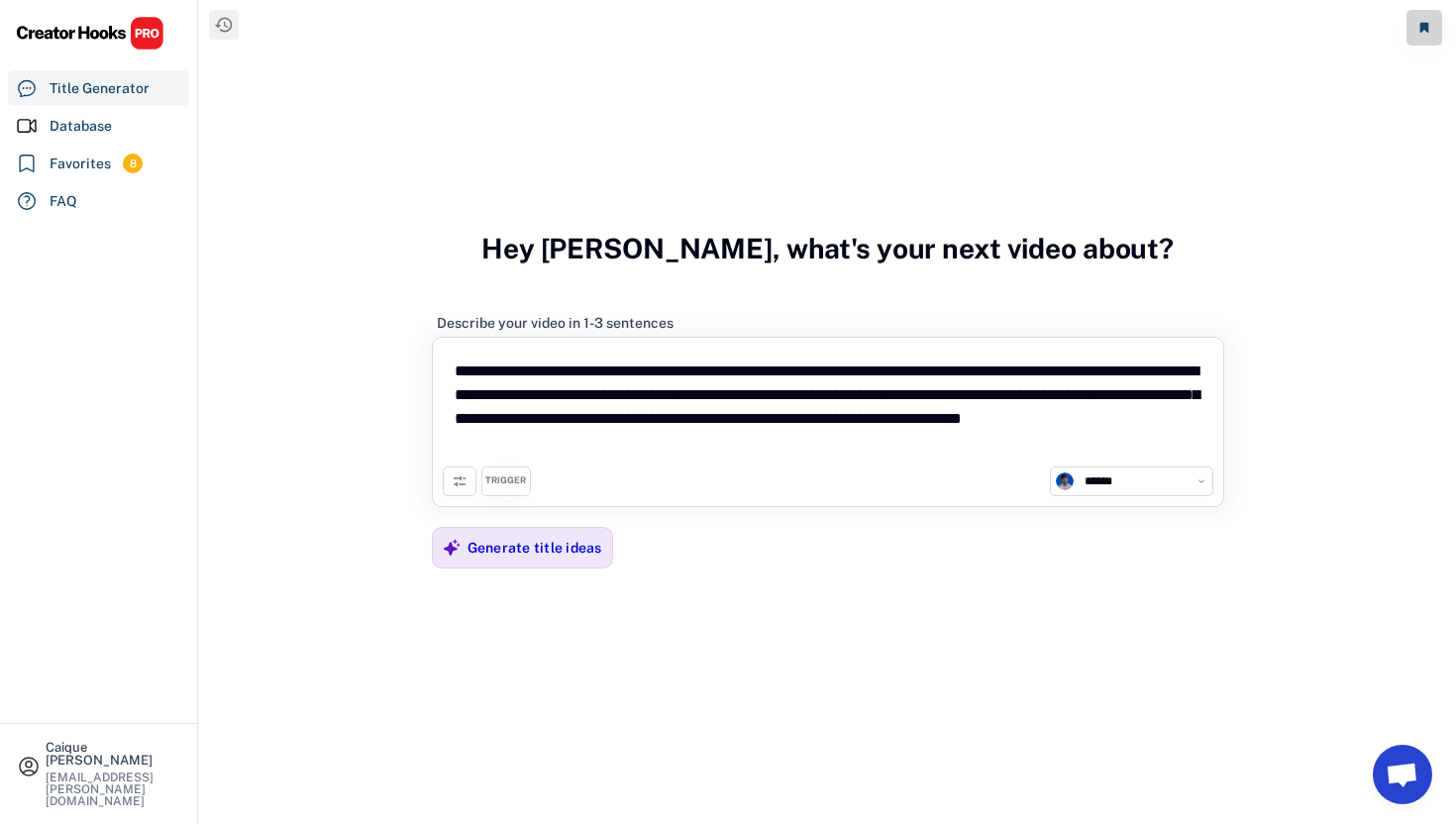 type on "**********" 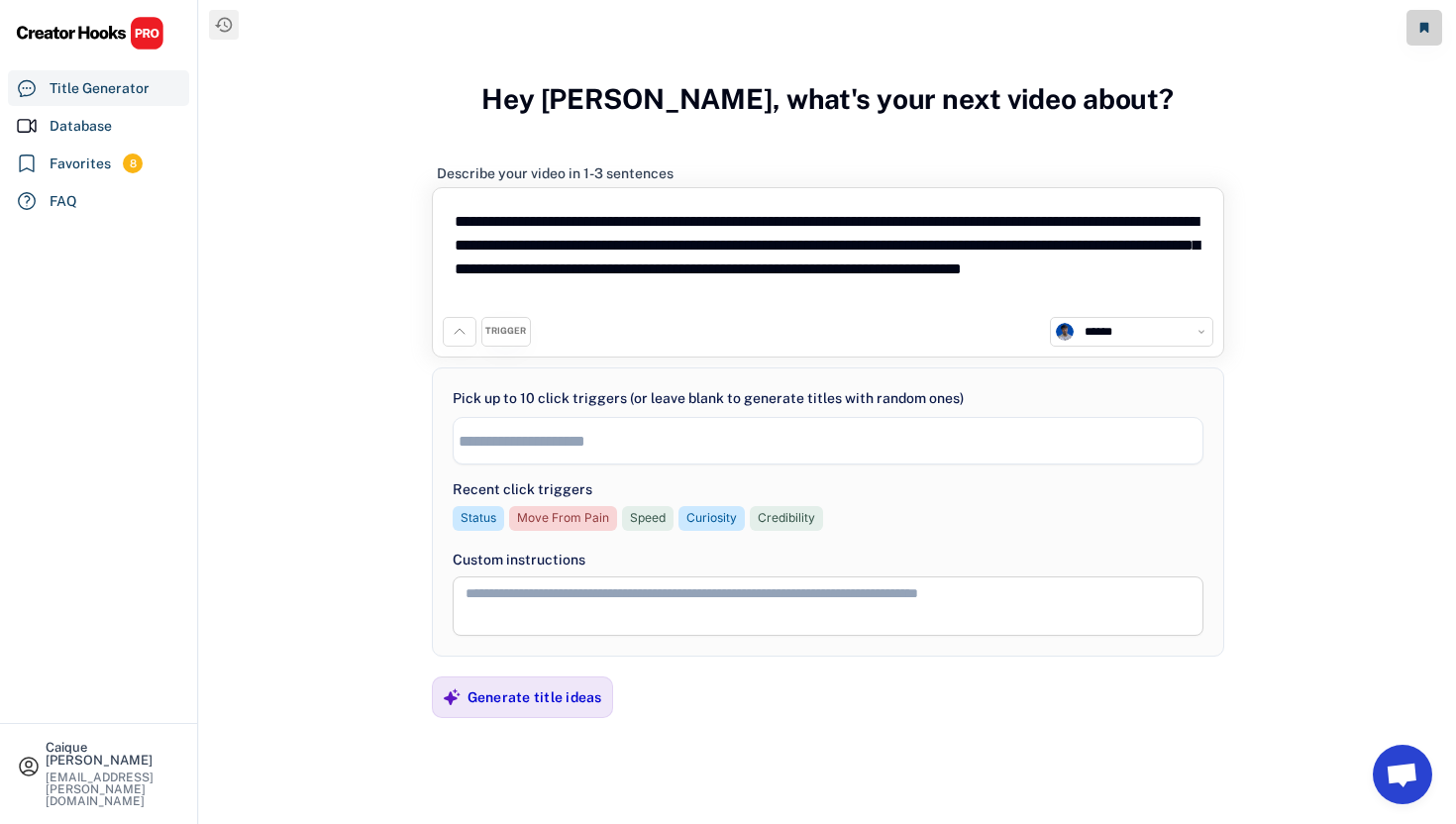 click on "TRIGGER" at bounding box center (506, 332) 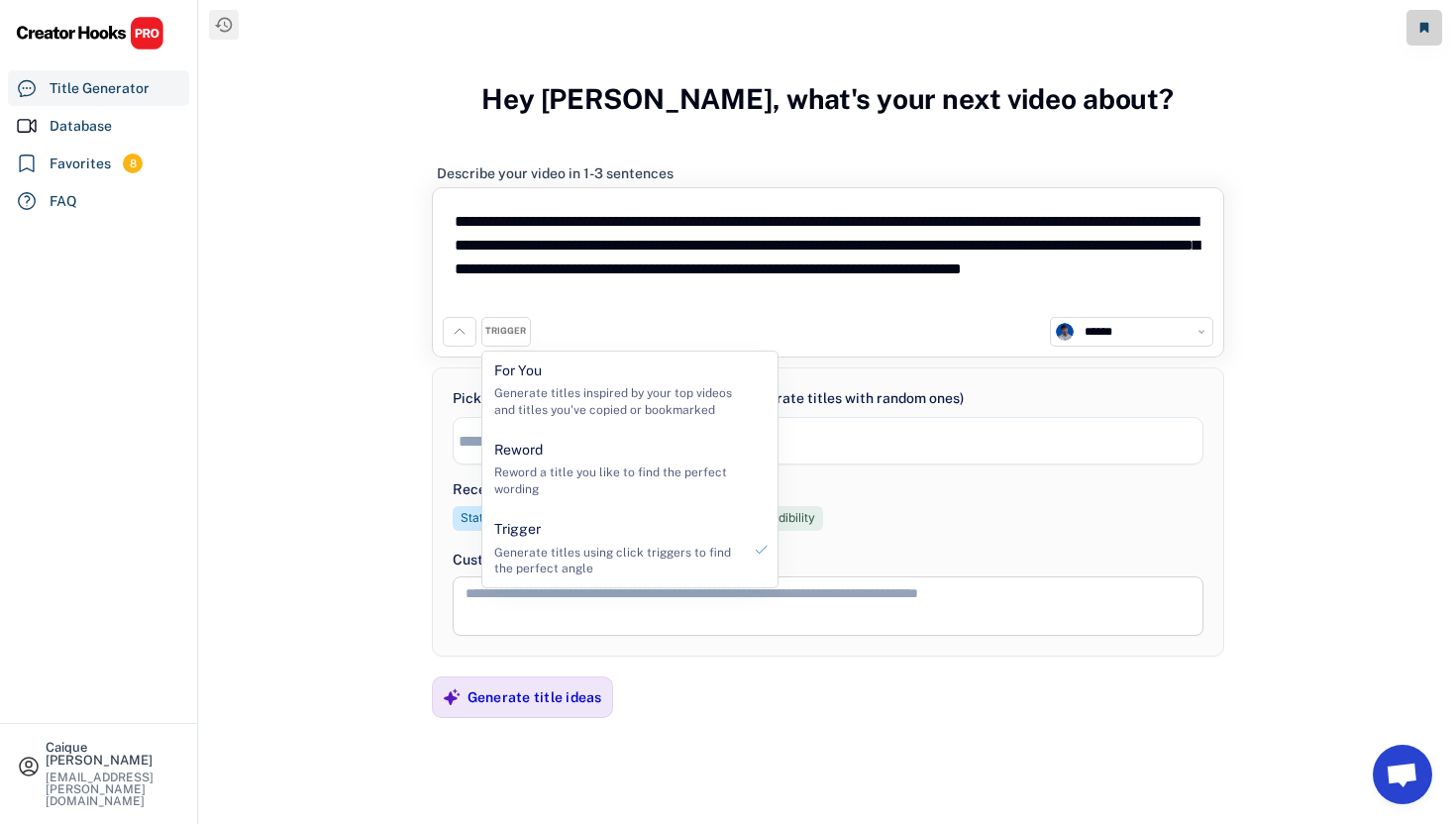 click on "**********" at bounding box center (827, 412) 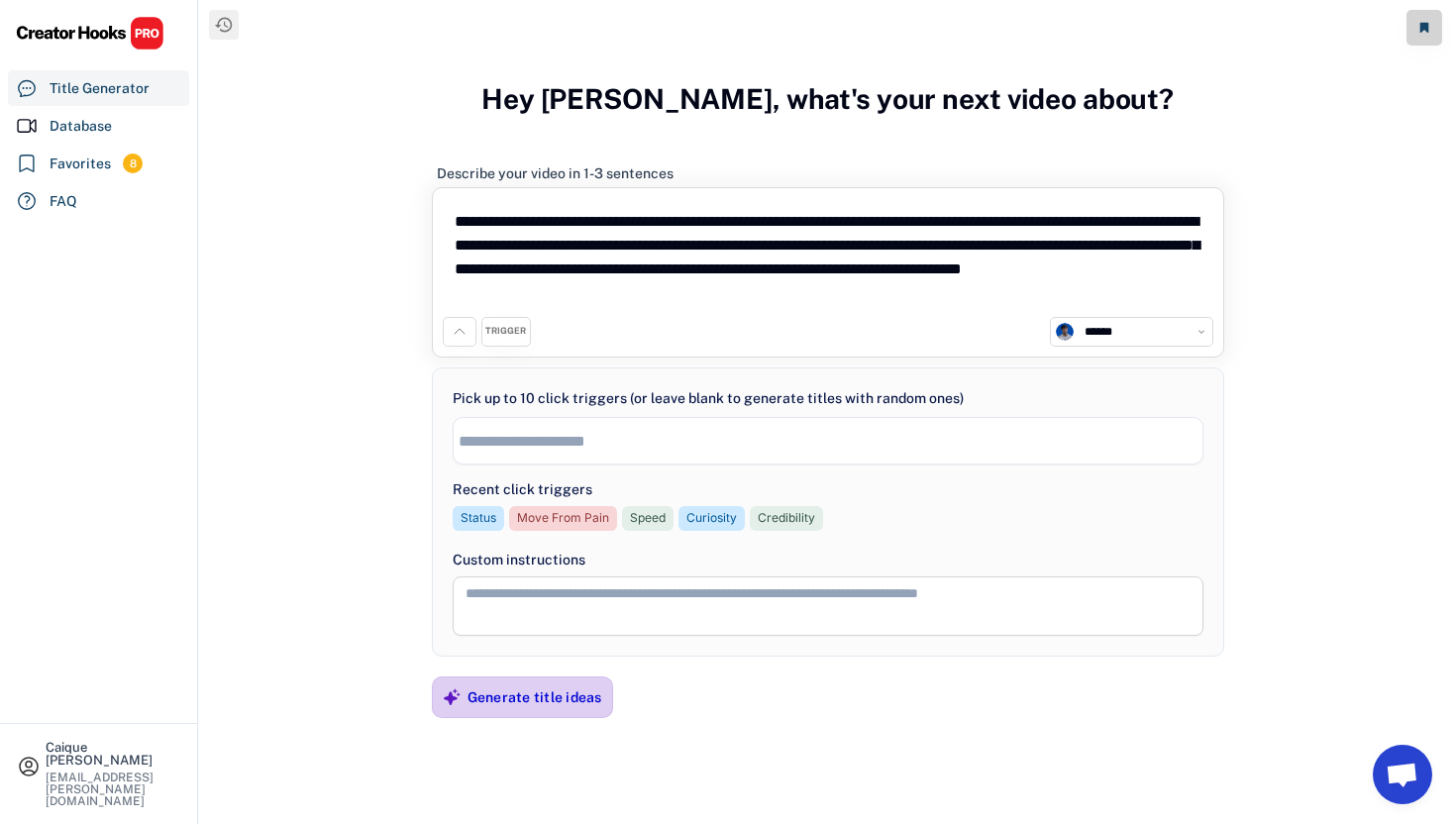 click on "Generate title ideas" at bounding box center (535, 697) 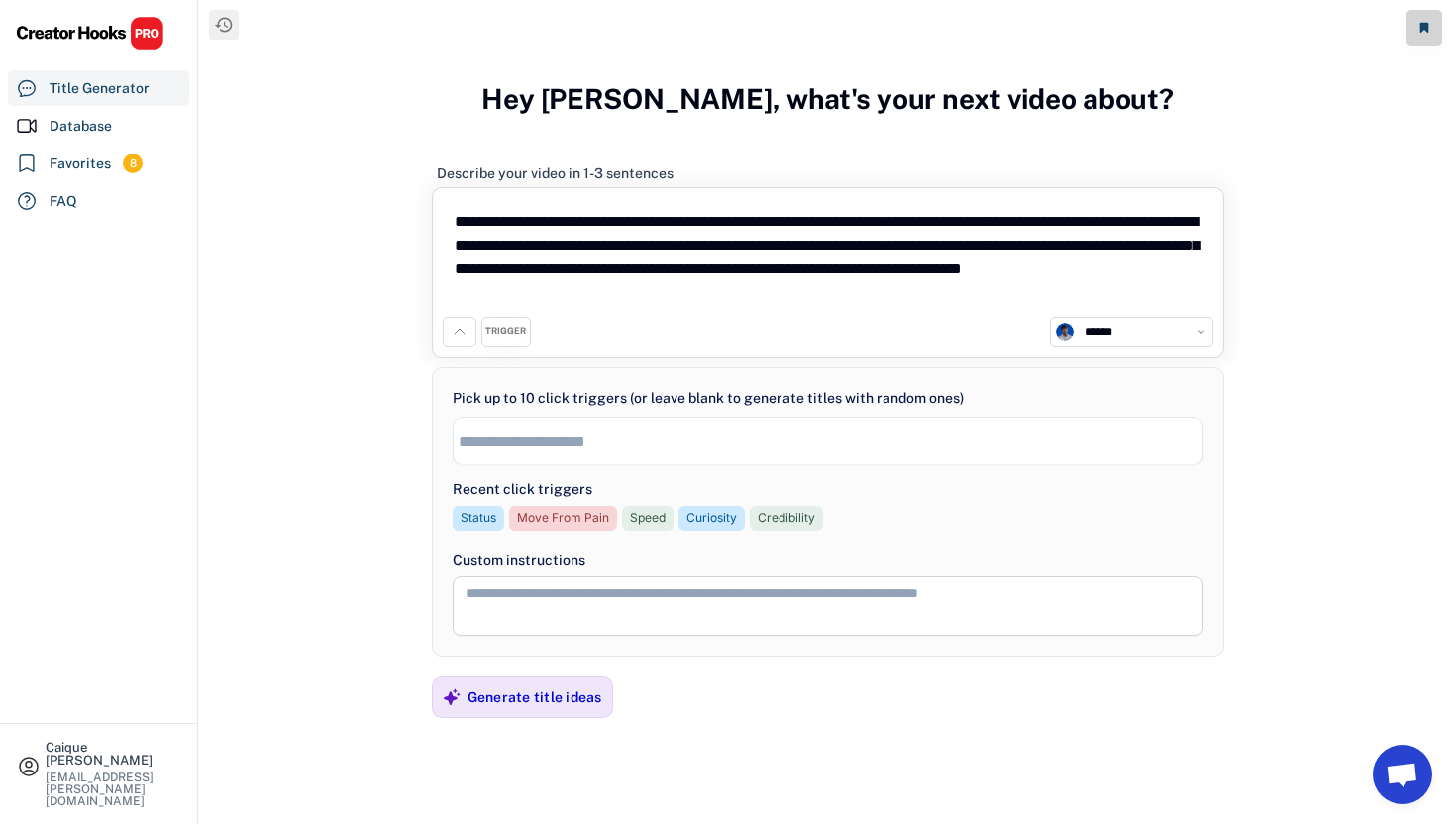 click at bounding box center [833, 441] 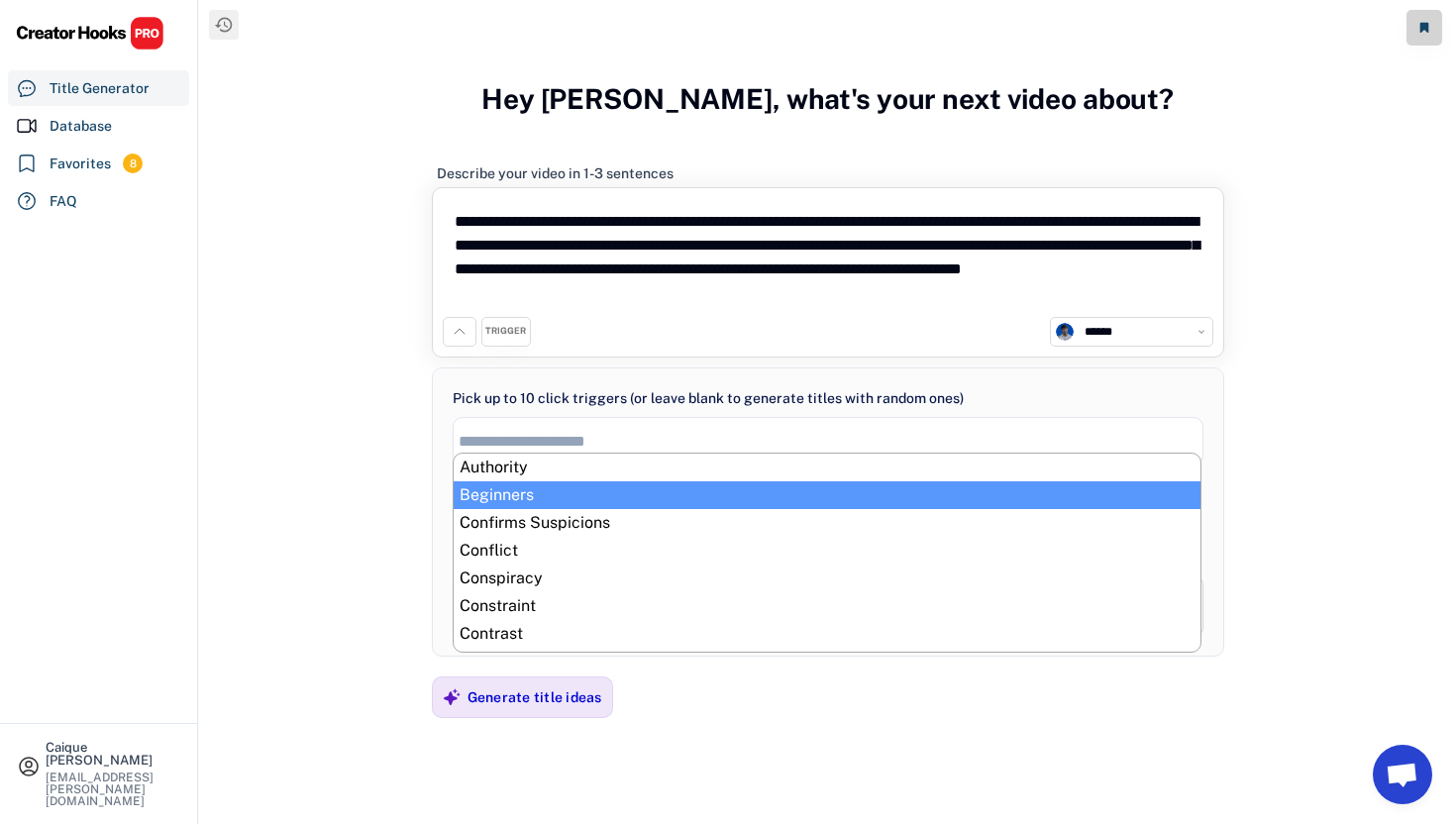 scroll, scrollTop: 17, scrollLeft: 0, axis: vertical 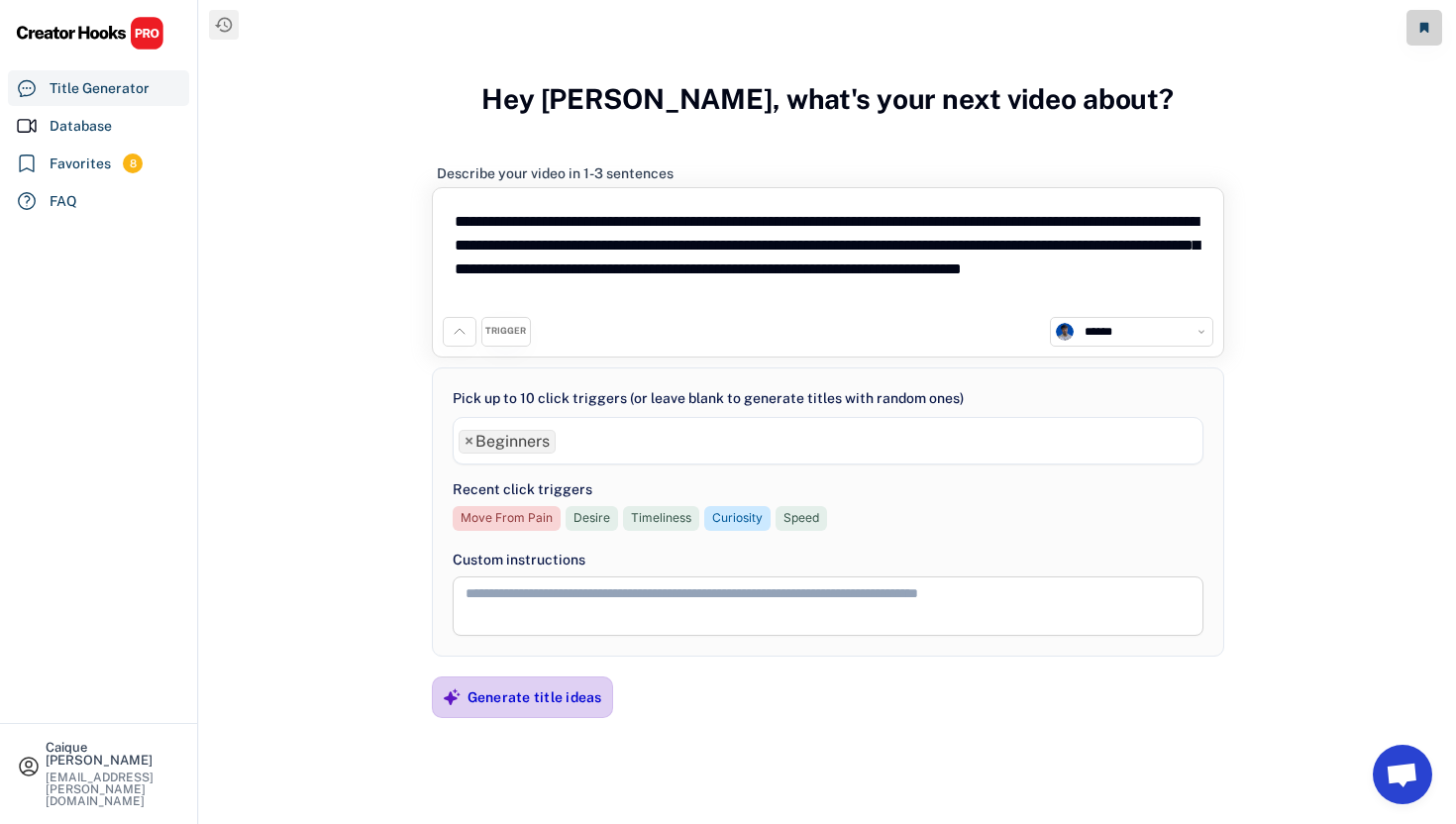 click on "Generate title ideas" at bounding box center (535, 697) 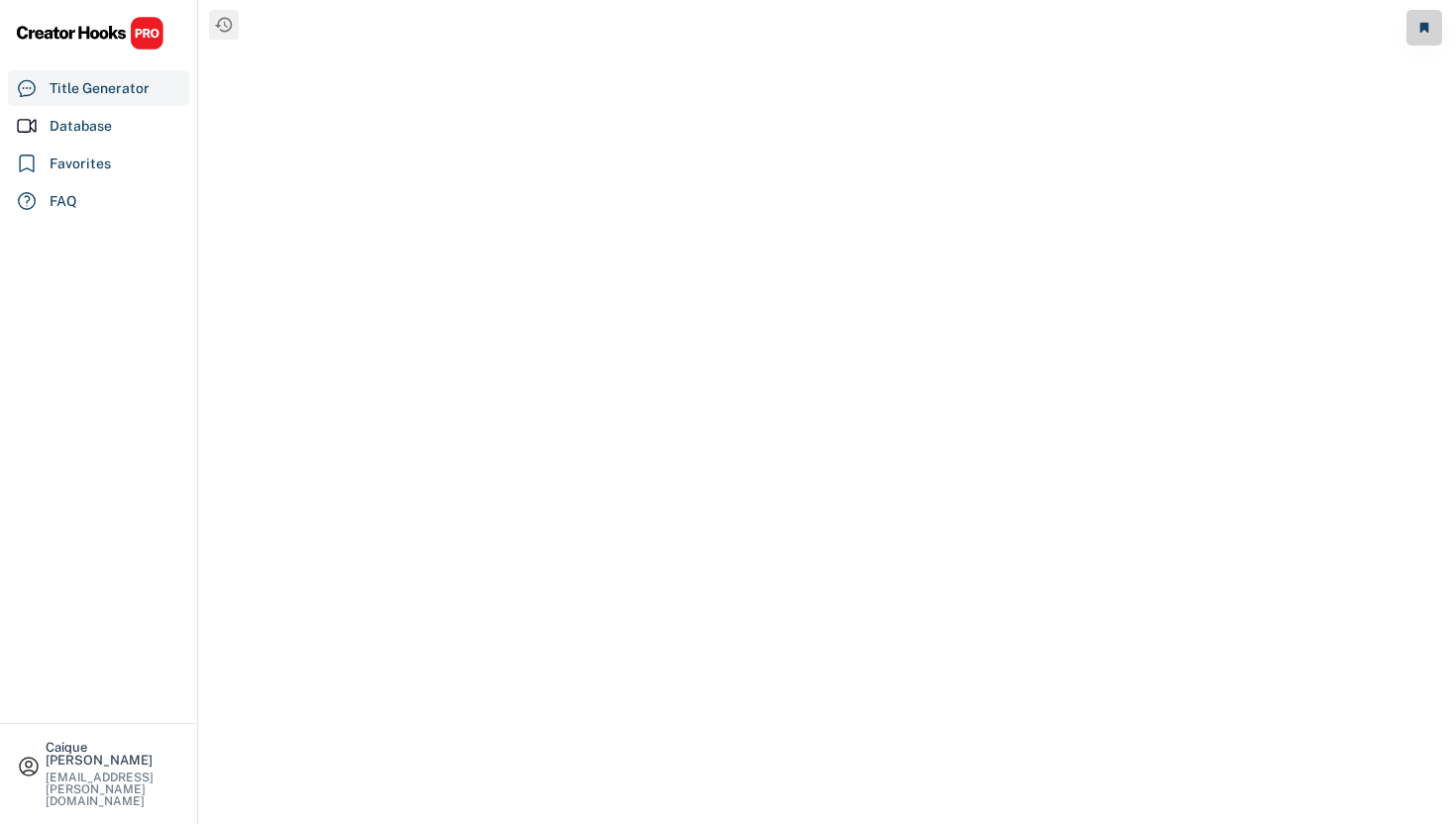 scroll, scrollTop: 0, scrollLeft: 0, axis: both 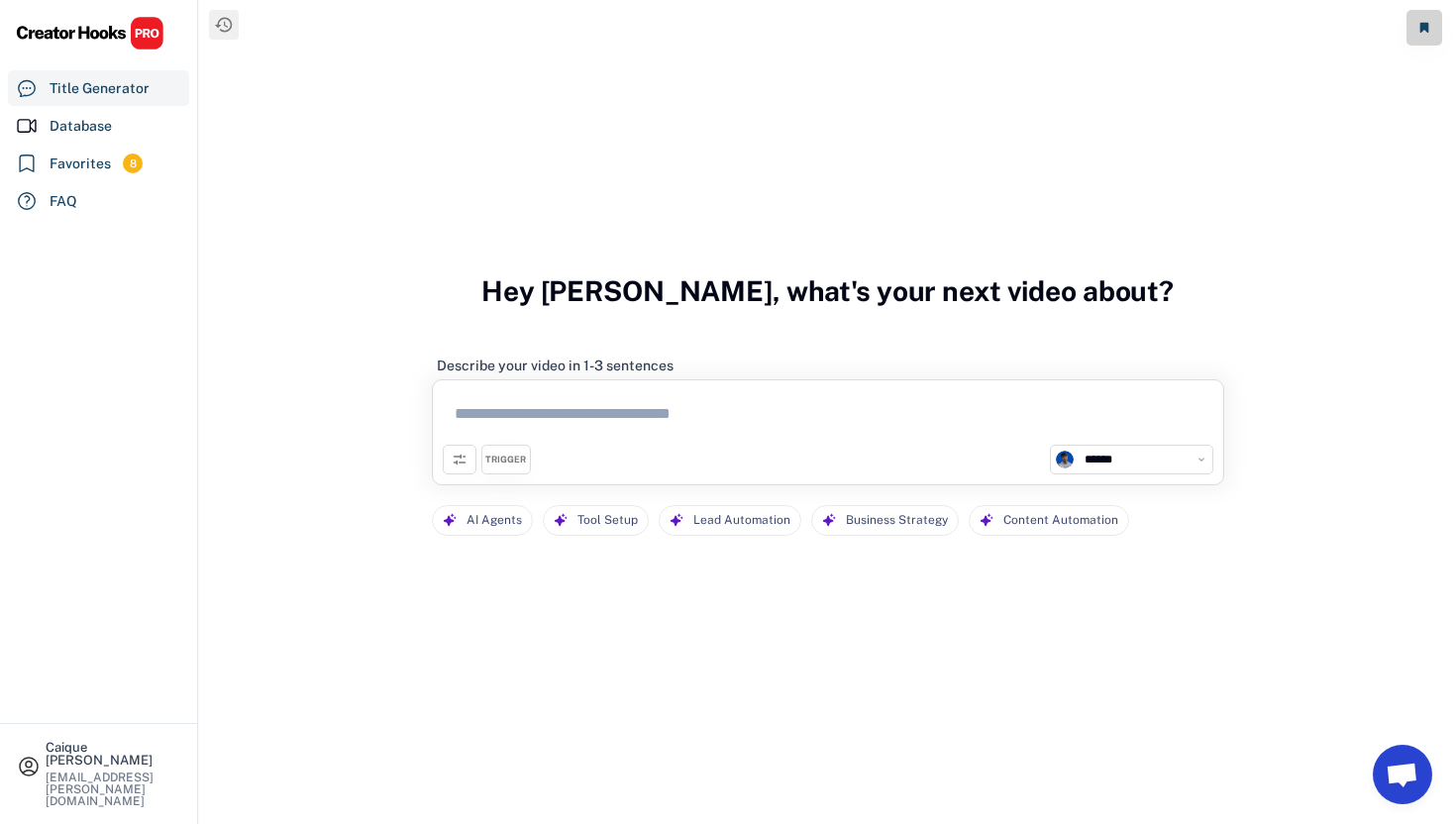 click on "Describe your video in 1-3 sentences" at bounding box center (828, 360) 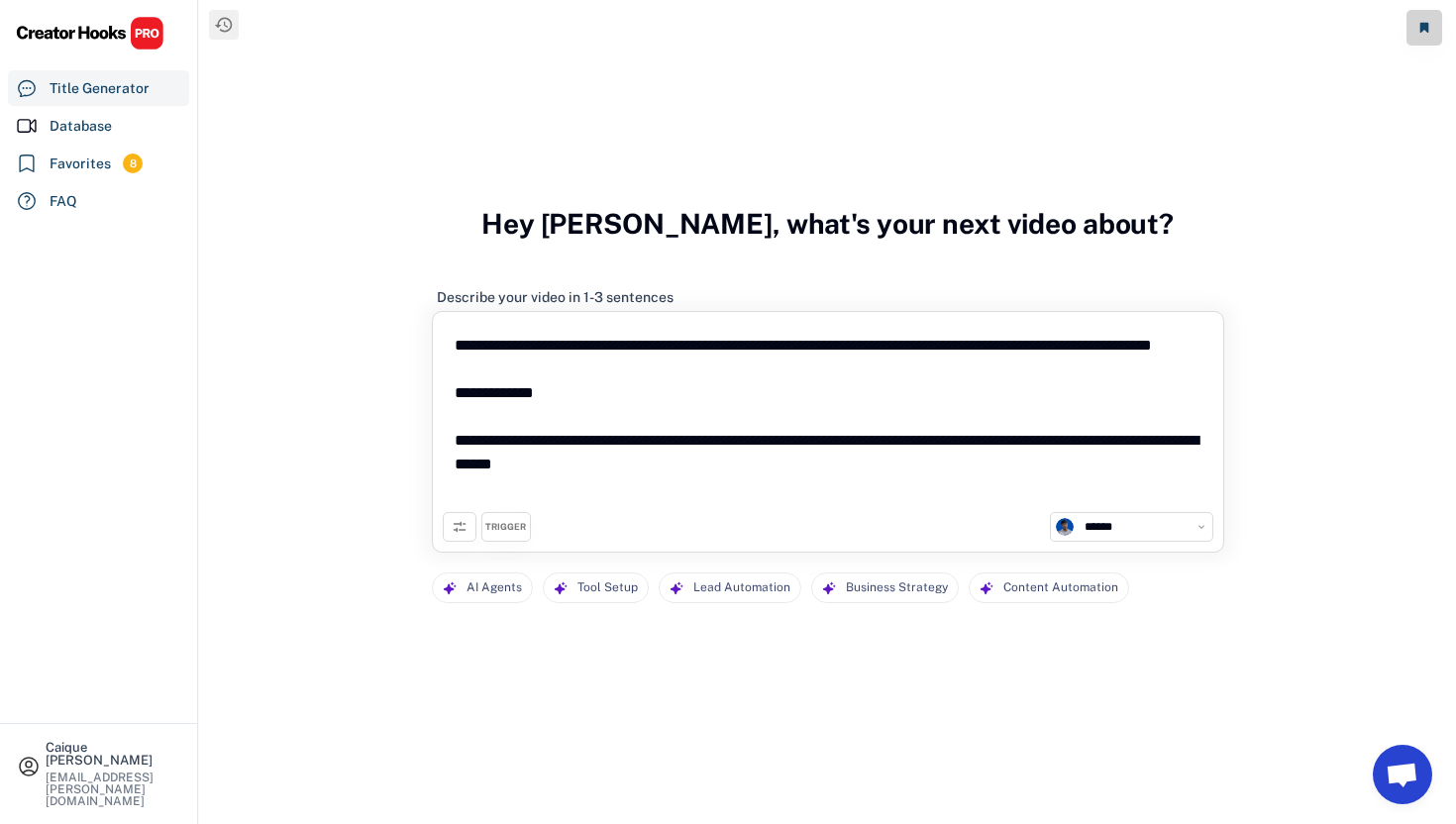 click on "**********" at bounding box center [828, 417] 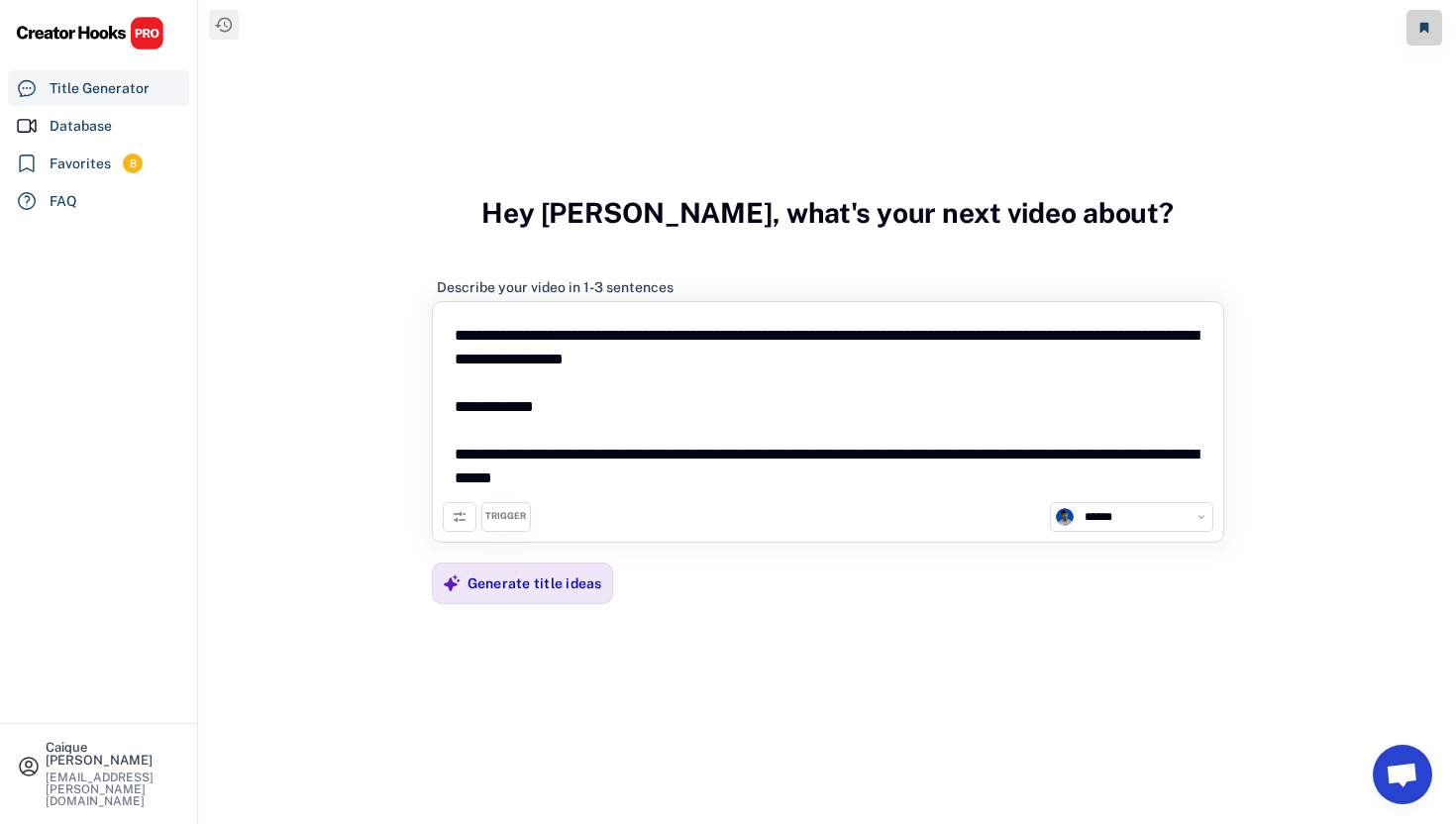 drag, startPoint x: 583, startPoint y: 405, endPoint x: 359, endPoint y: 387, distance: 224.72205 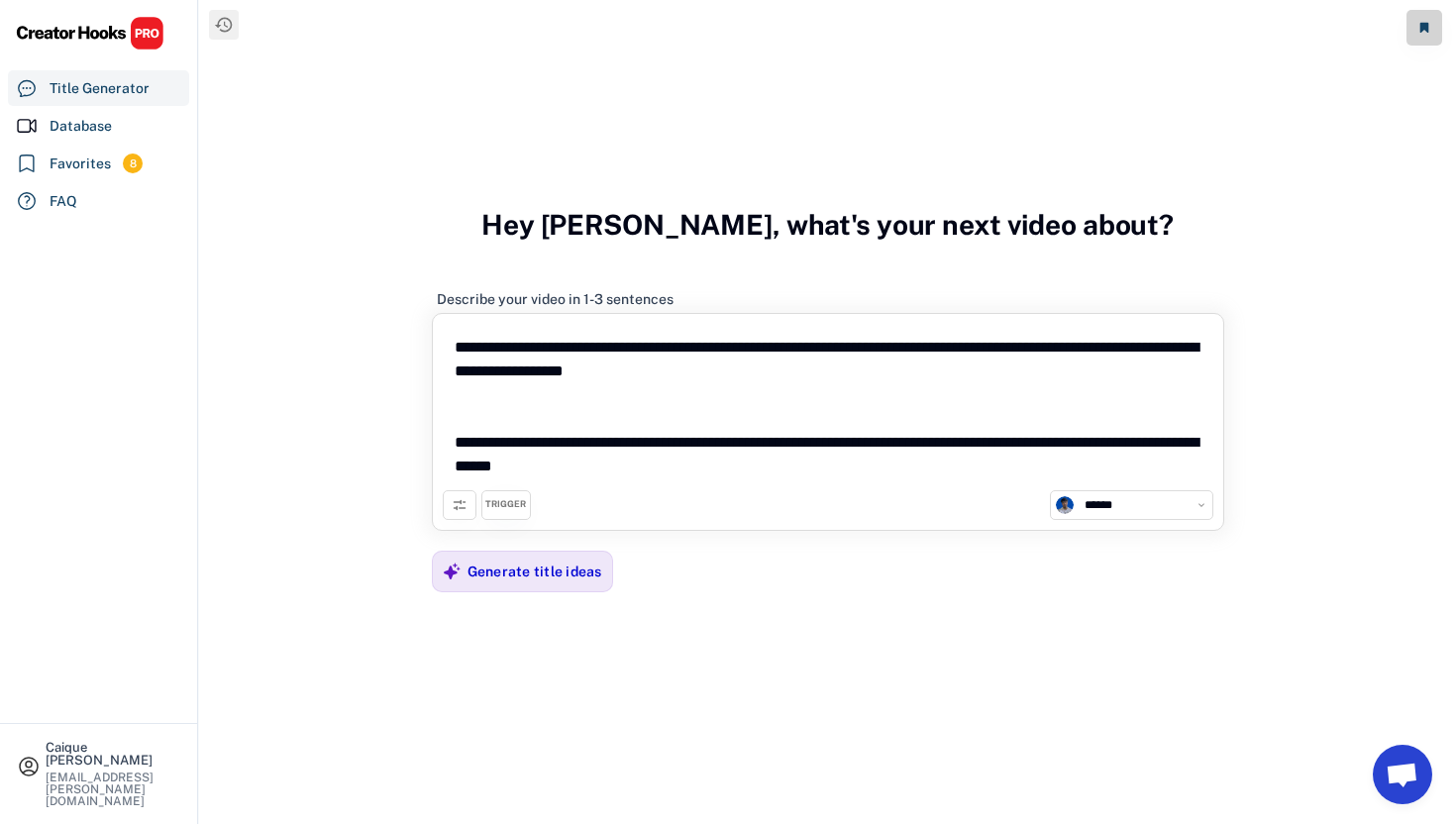 click on "**********" at bounding box center [828, 407] 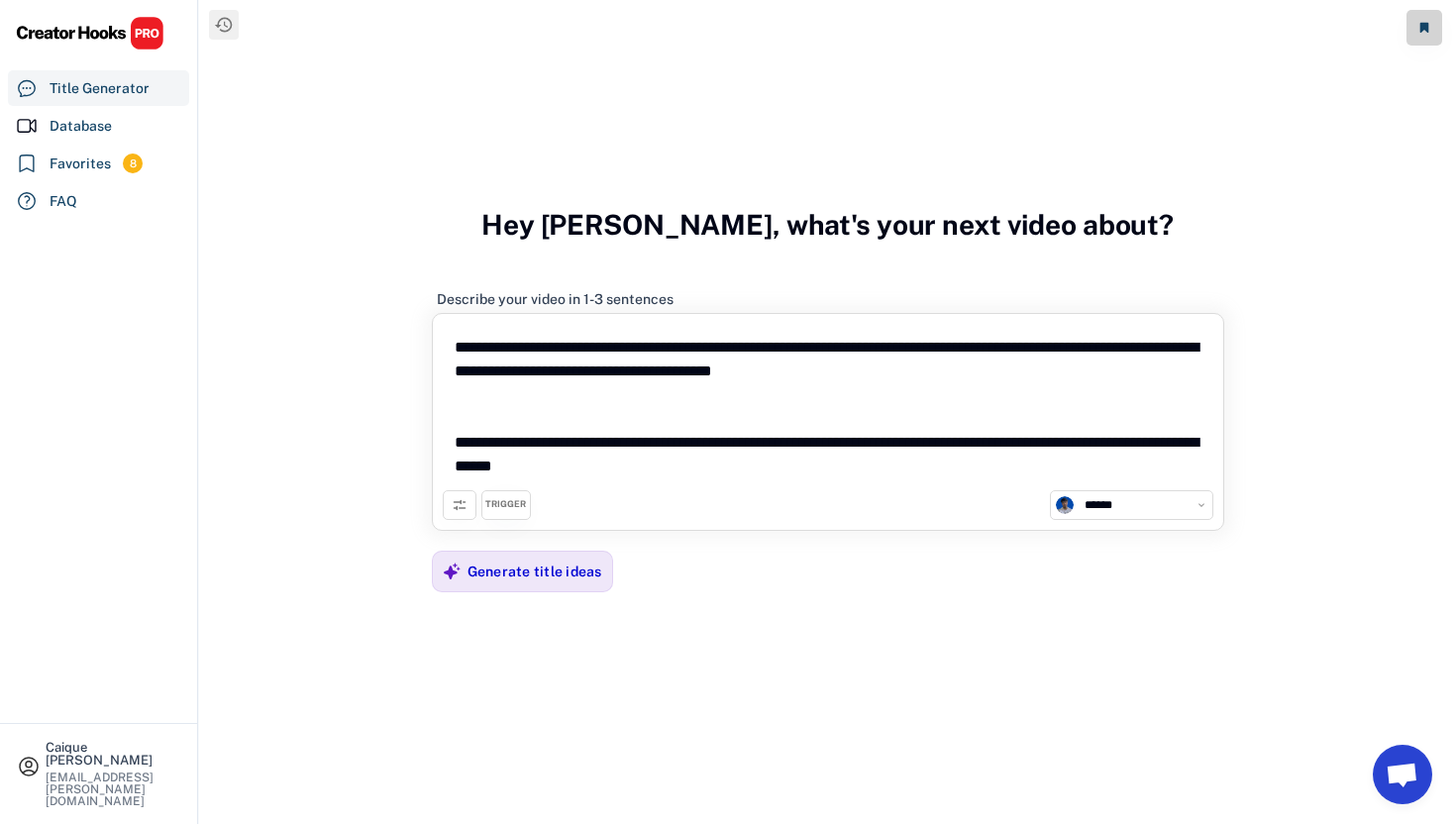 click on "**********" at bounding box center [828, 407] 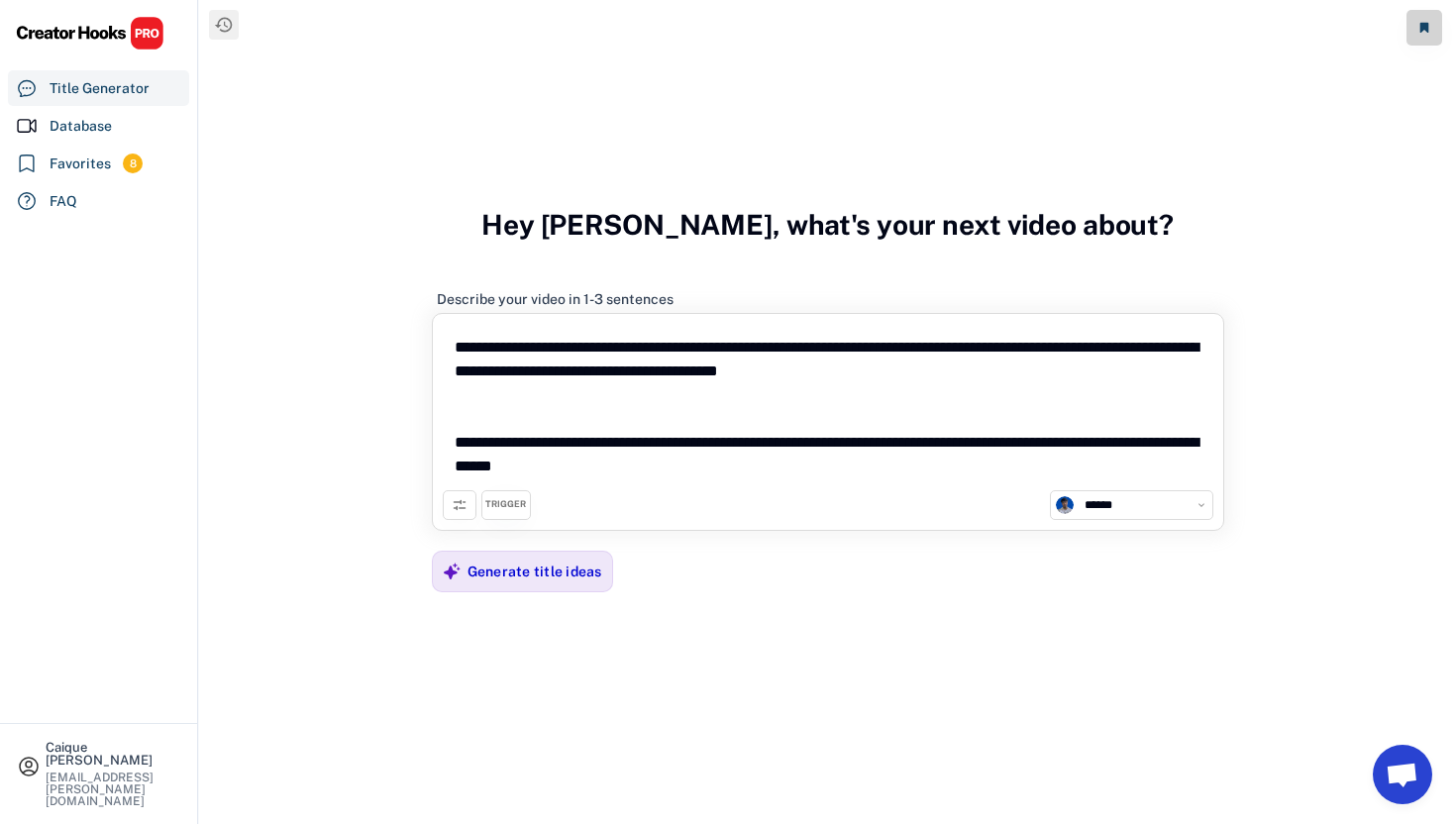 click on "**********" at bounding box center (828, 407) 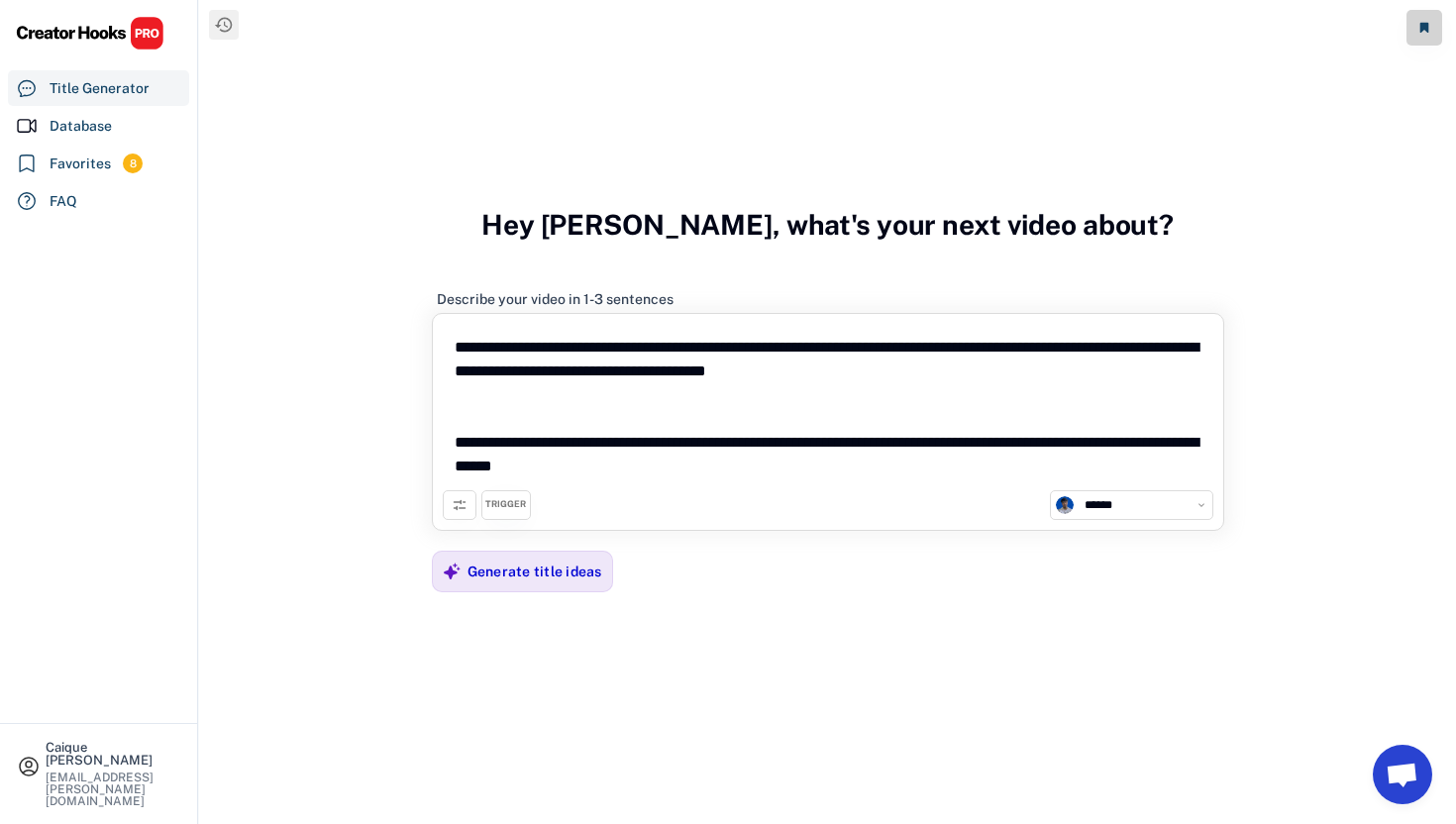 click on "**********" at bounding box center (828, 407) 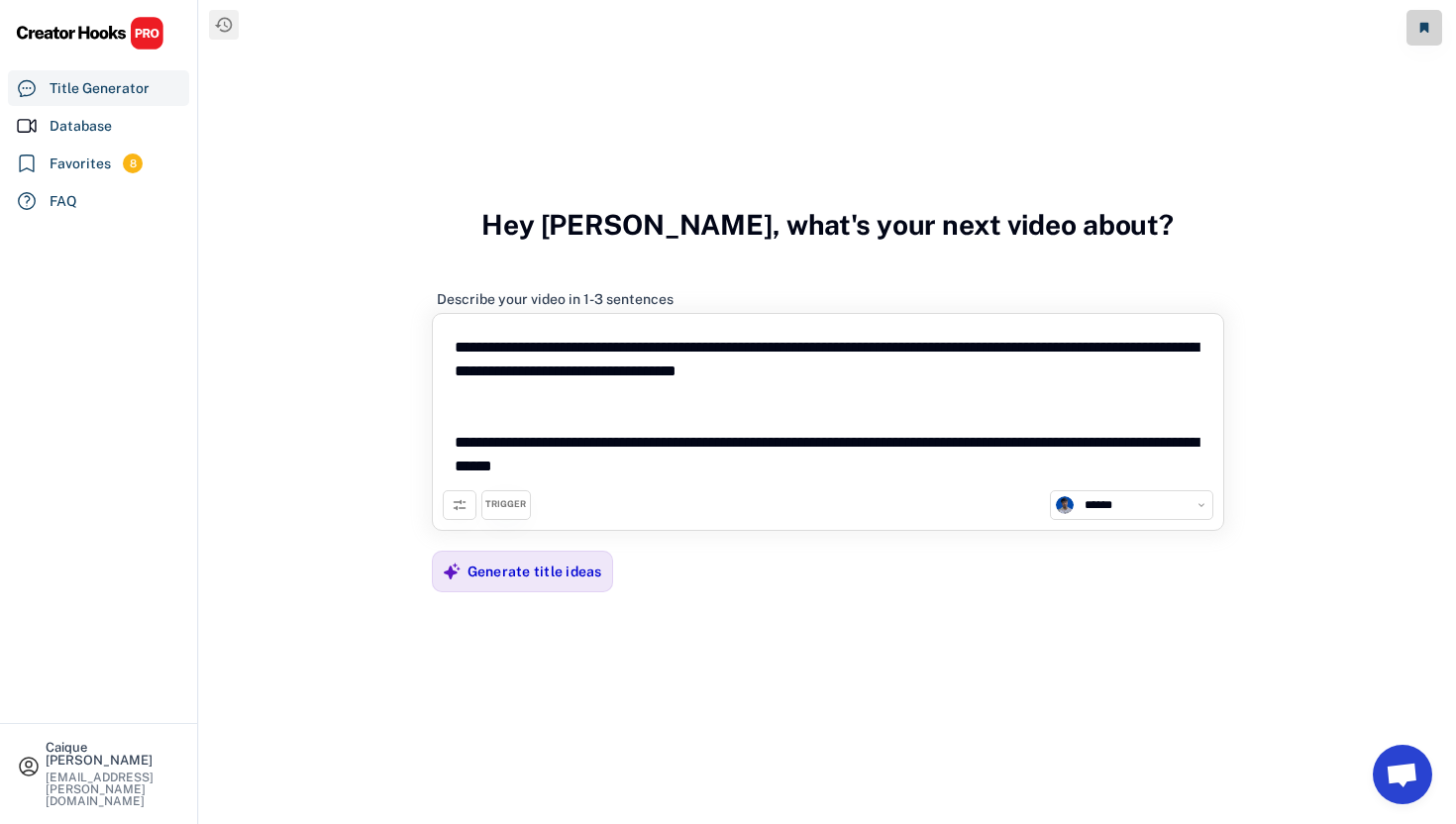 click on "**********" at bounding box center [828, 407] 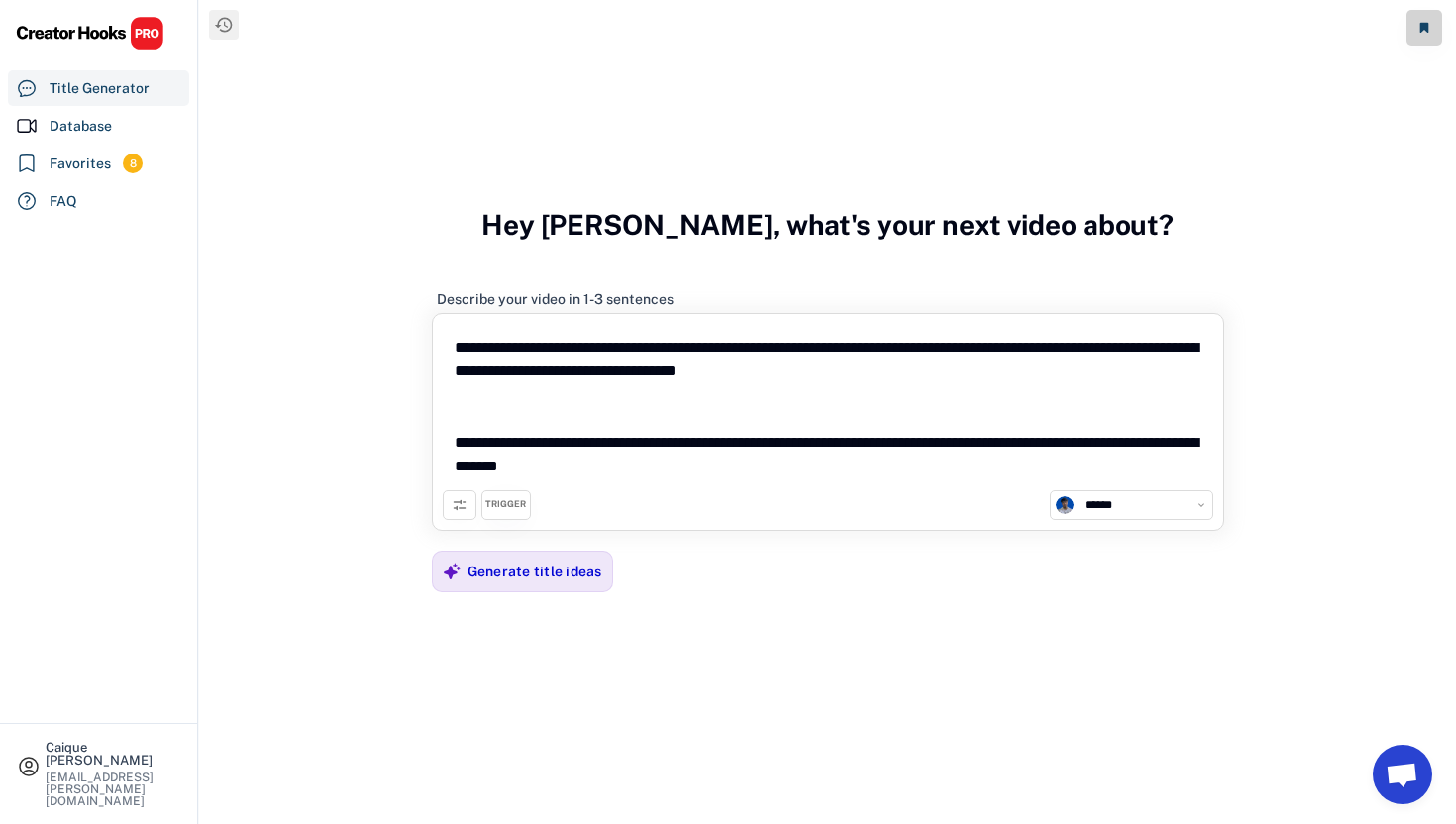 click on "**********" at bounding box center (828, 407) 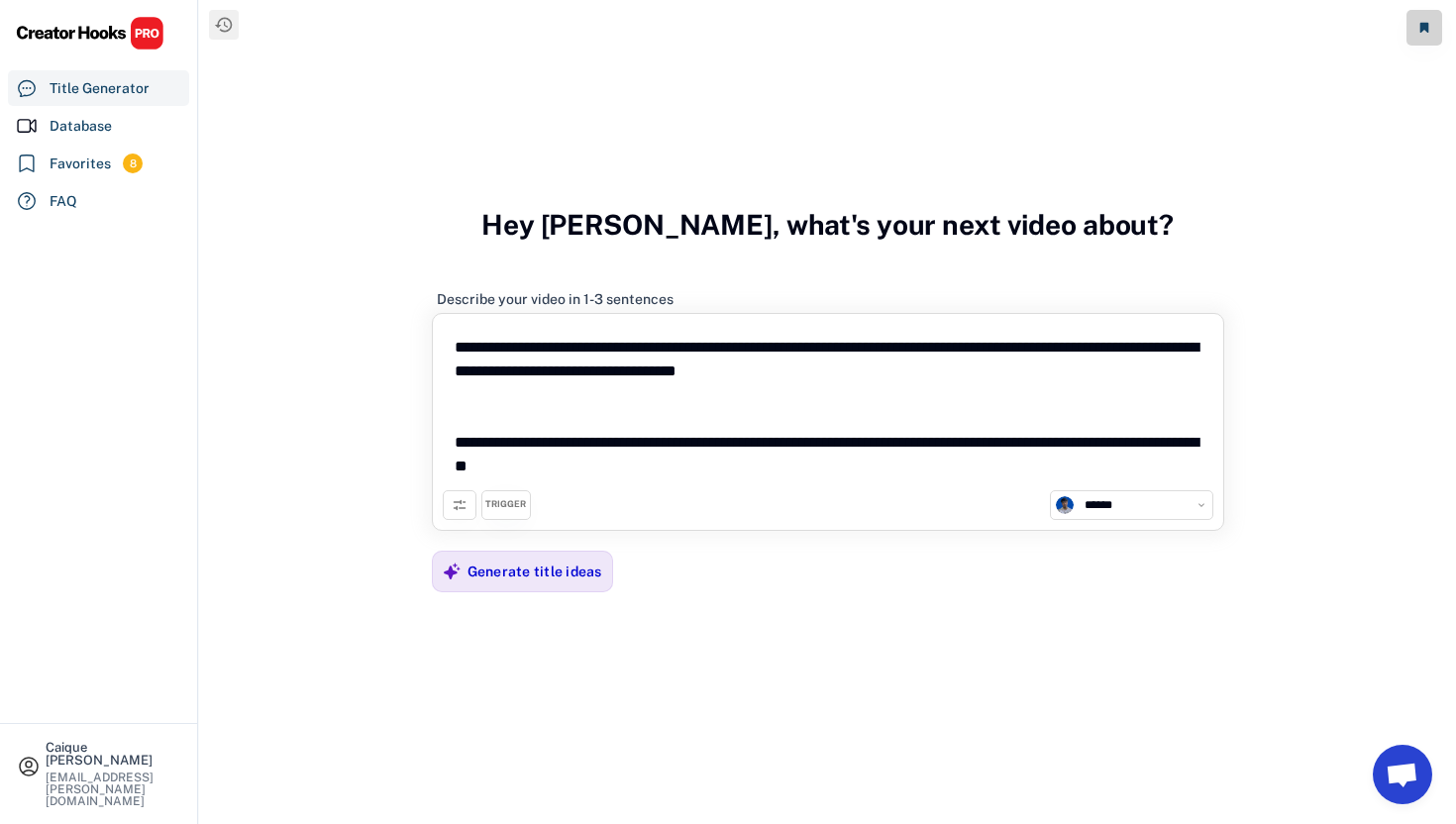 click on "**********" at bounding box center (828, 407) 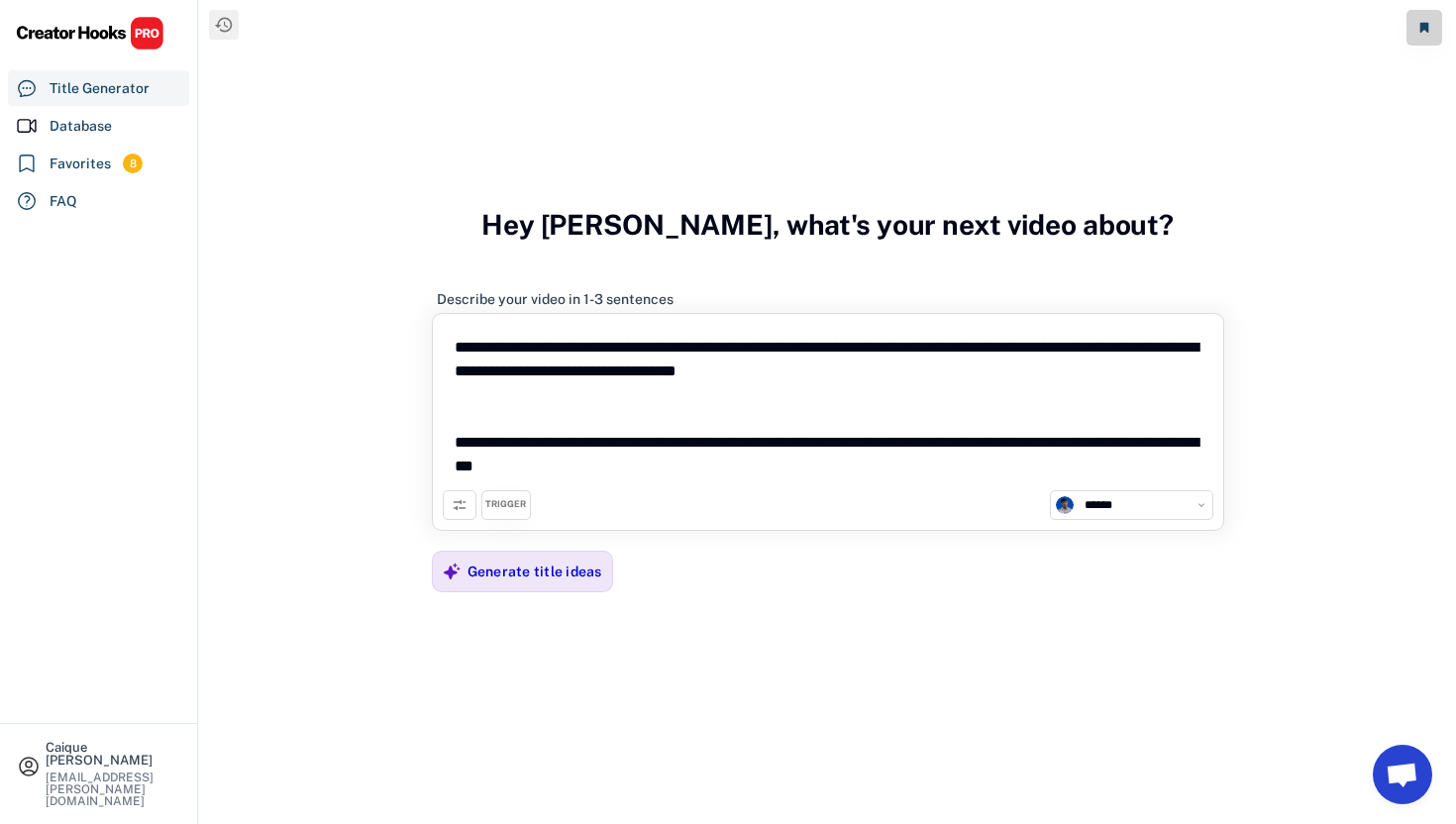 click on "**********" at bounding box center [828, 407] 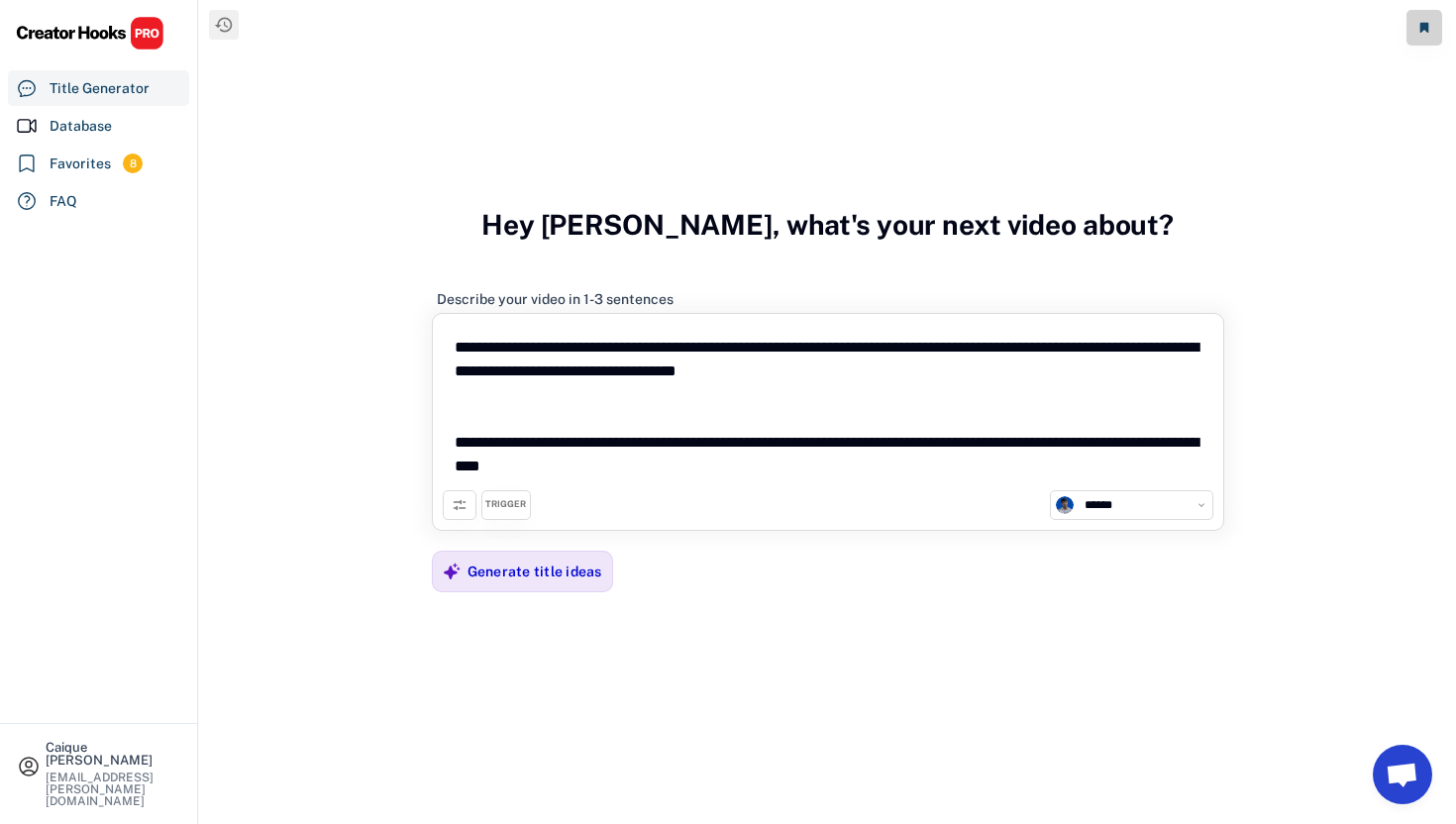 type on "**********" 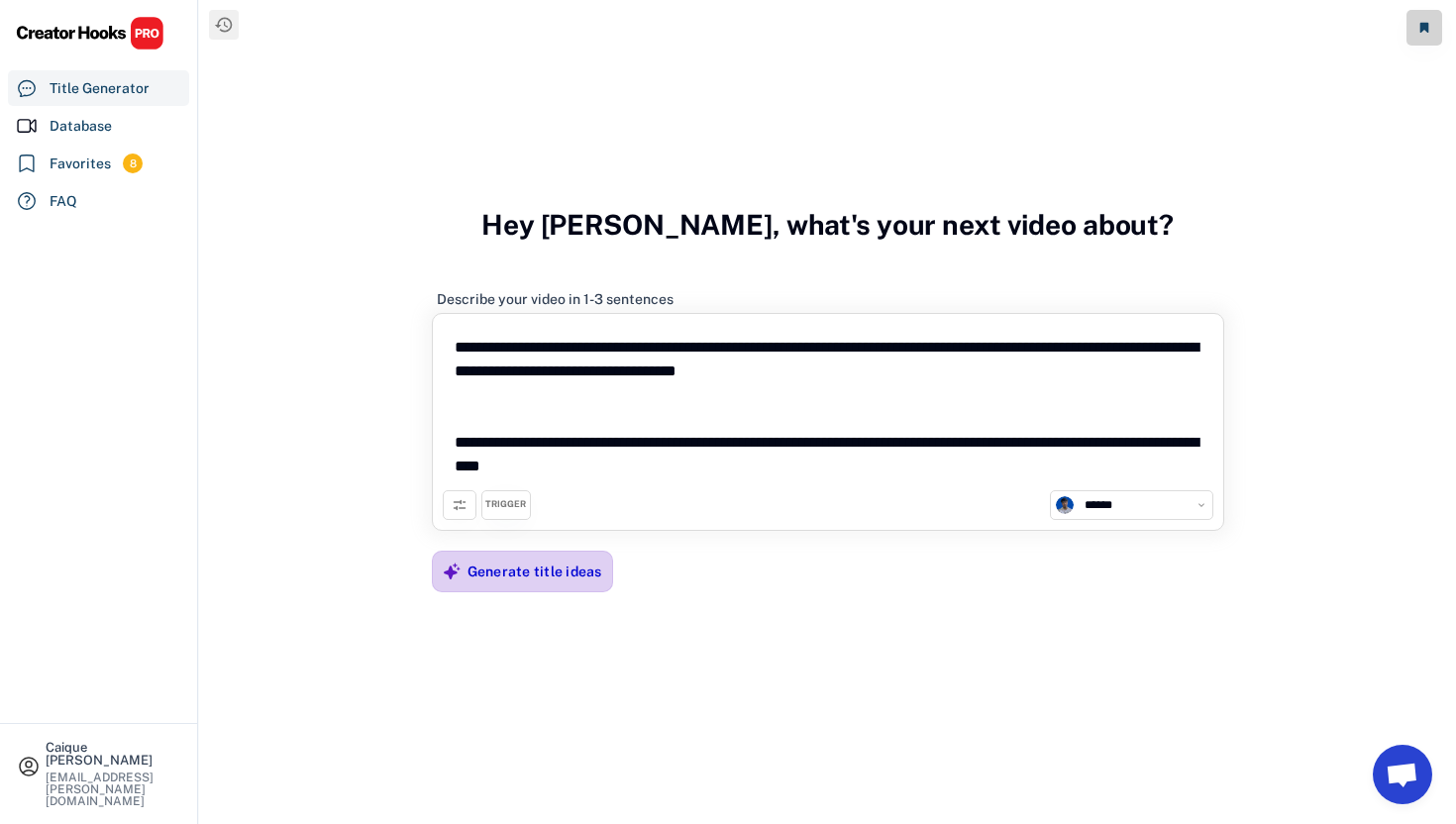click on "Generate title ideas" at bounding box center (535, 571) 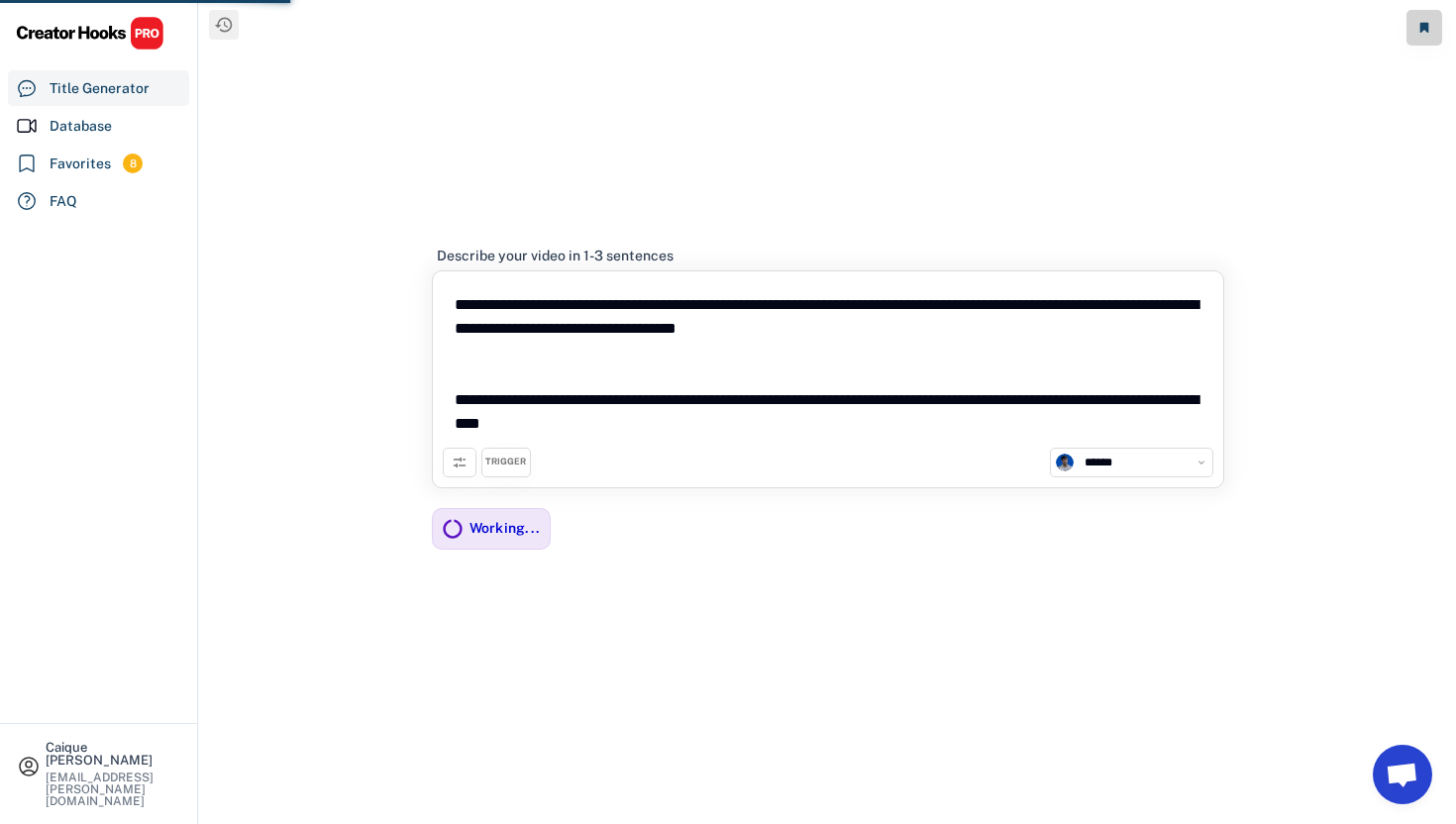 click at bounding box center [1402, 776] 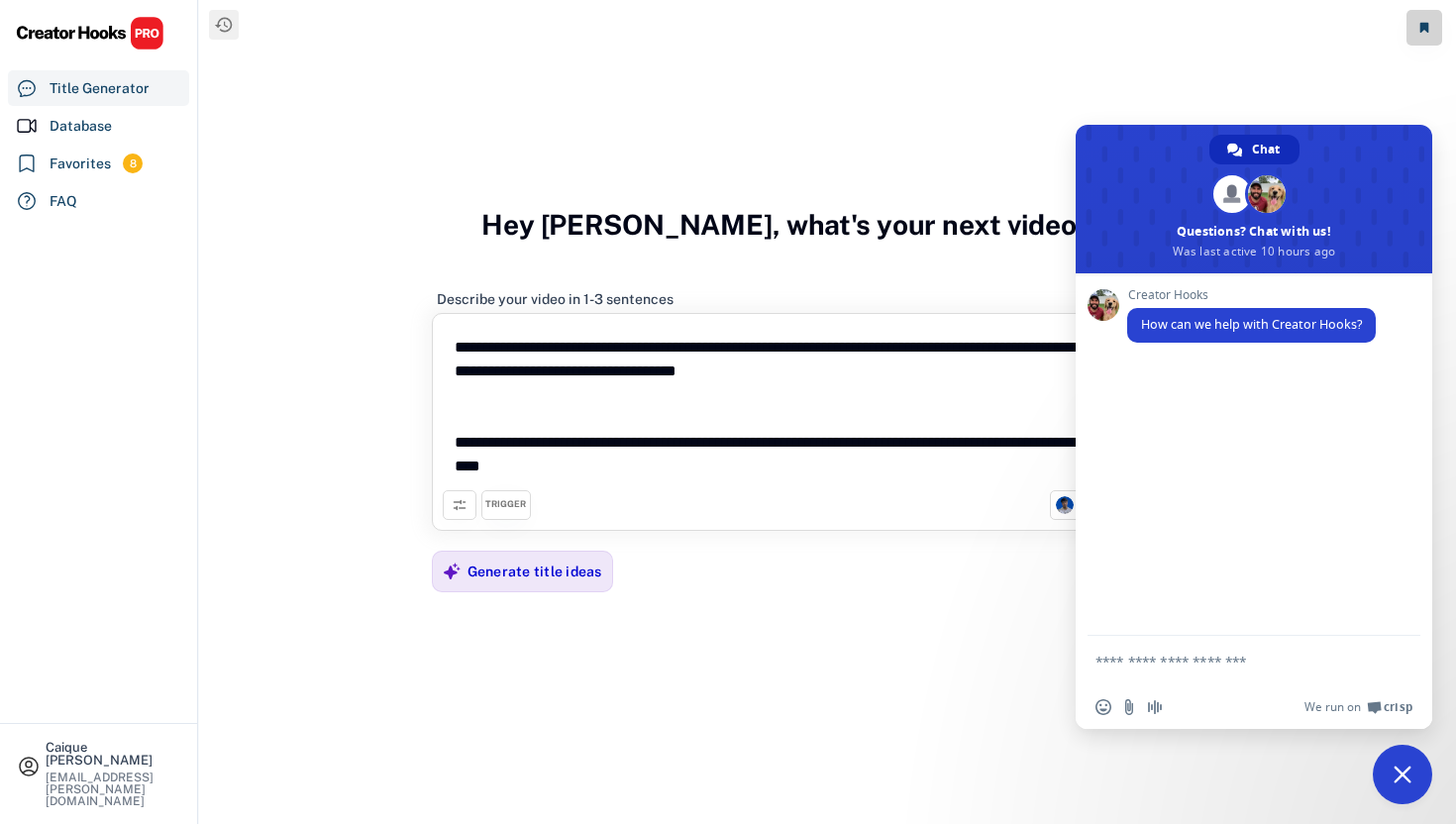 click at bounding box center (1403, 774) 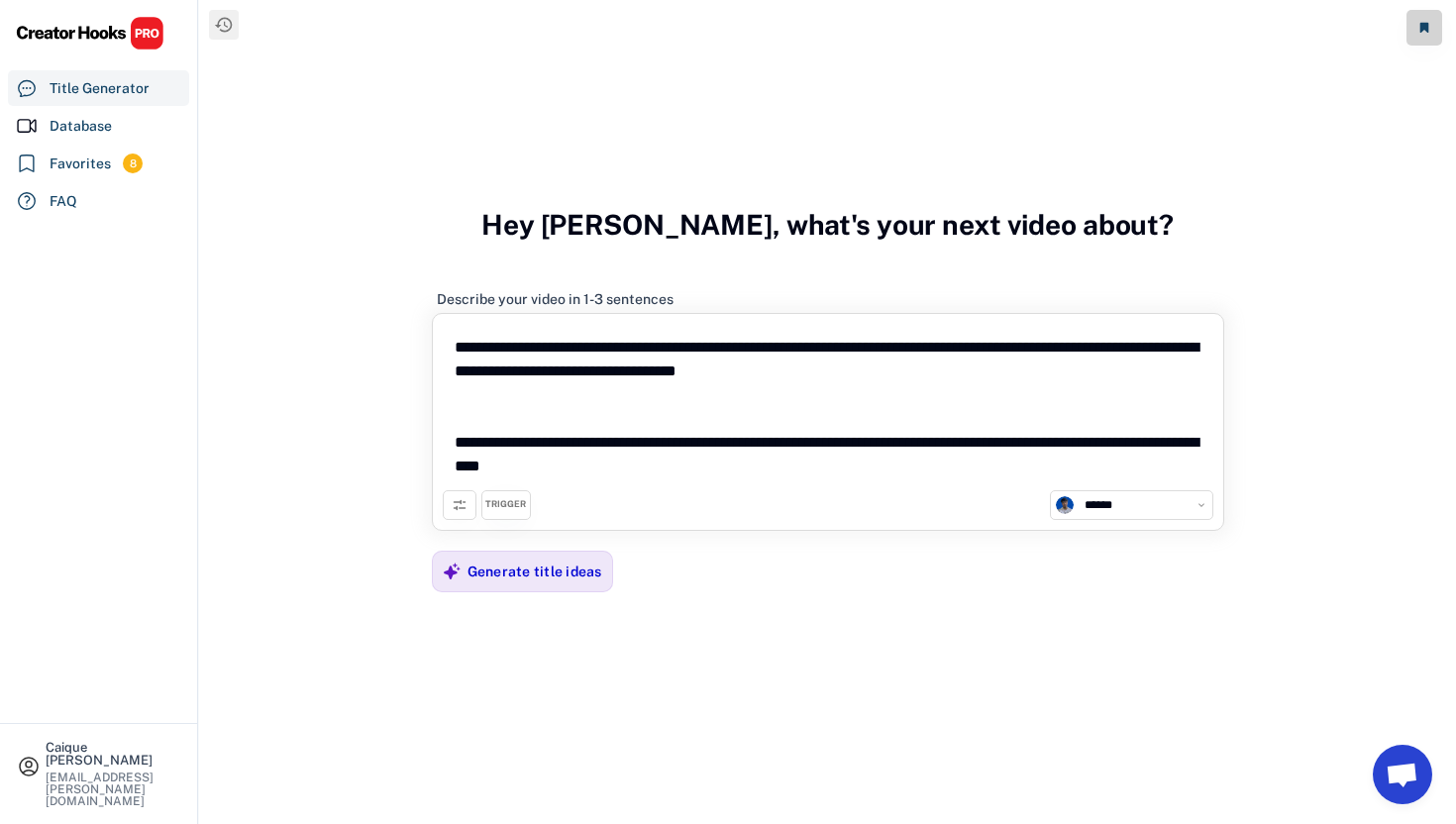 drag, startPoint x: 745, startPoint y: 475, endPoint x: 477, endPoint y: 254, distance: 347.3687 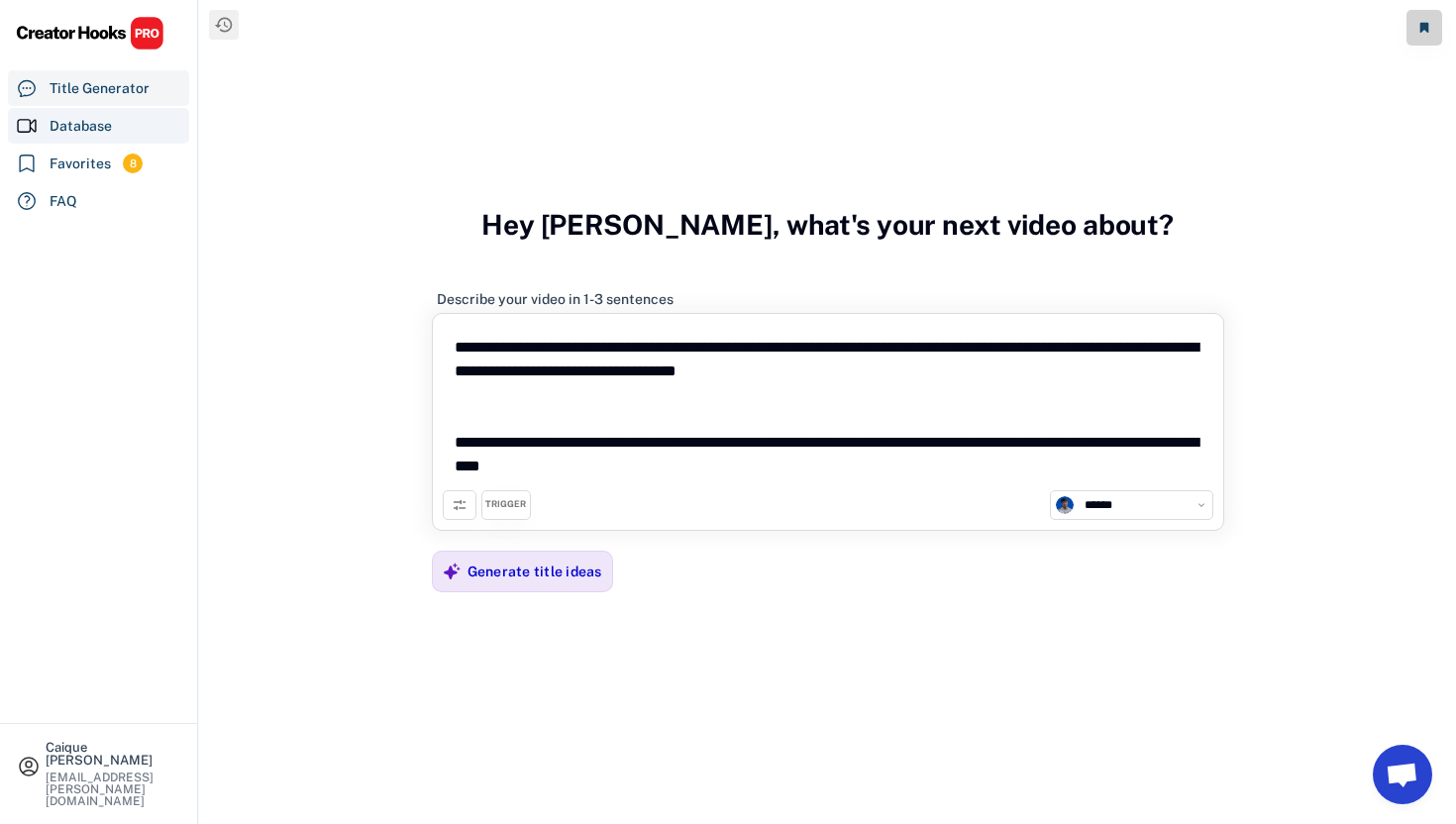 click on "Database" at bounding box center (98, 126) 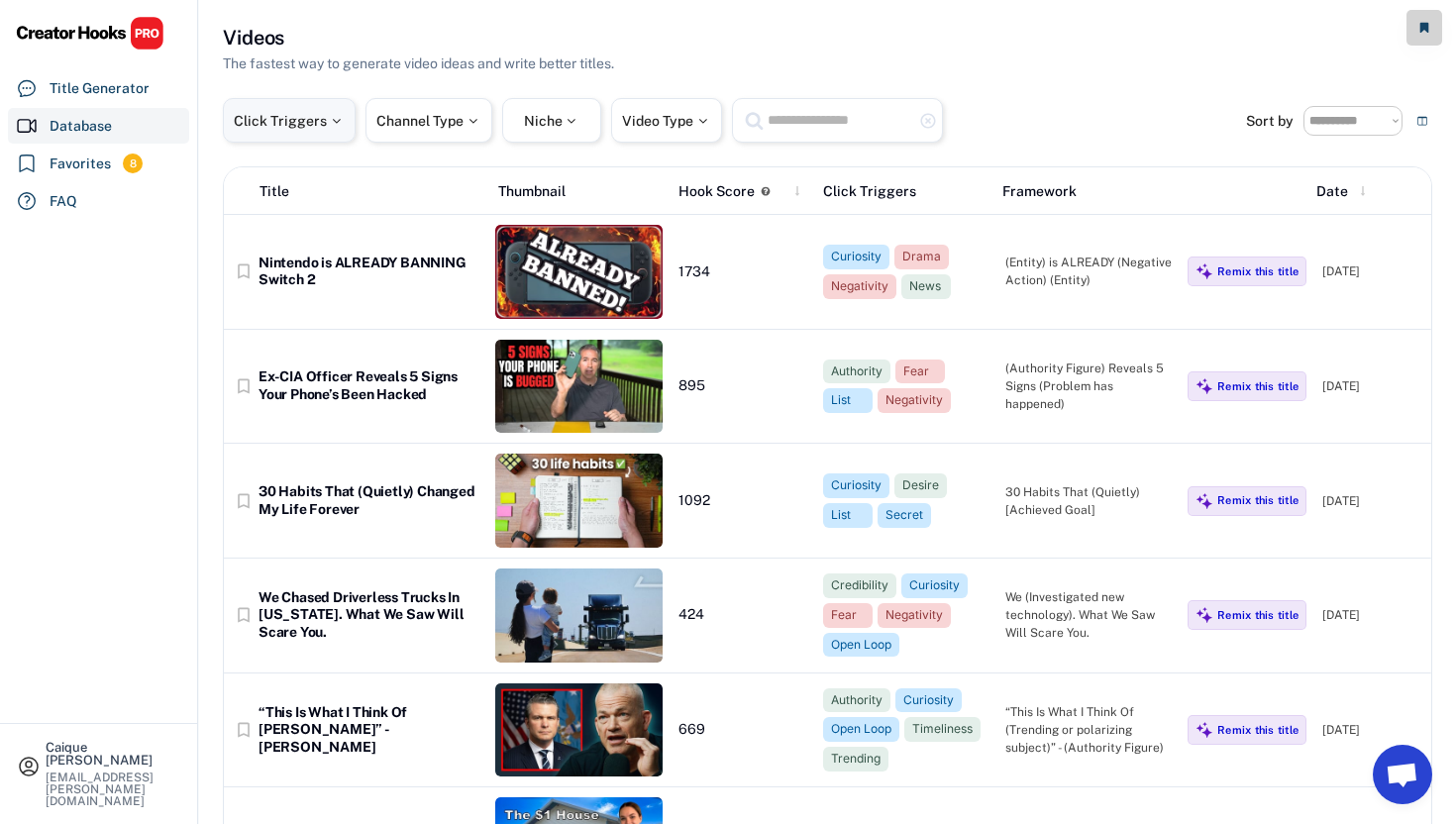 click on "Click Triggers" at bounding box center [289, 120] 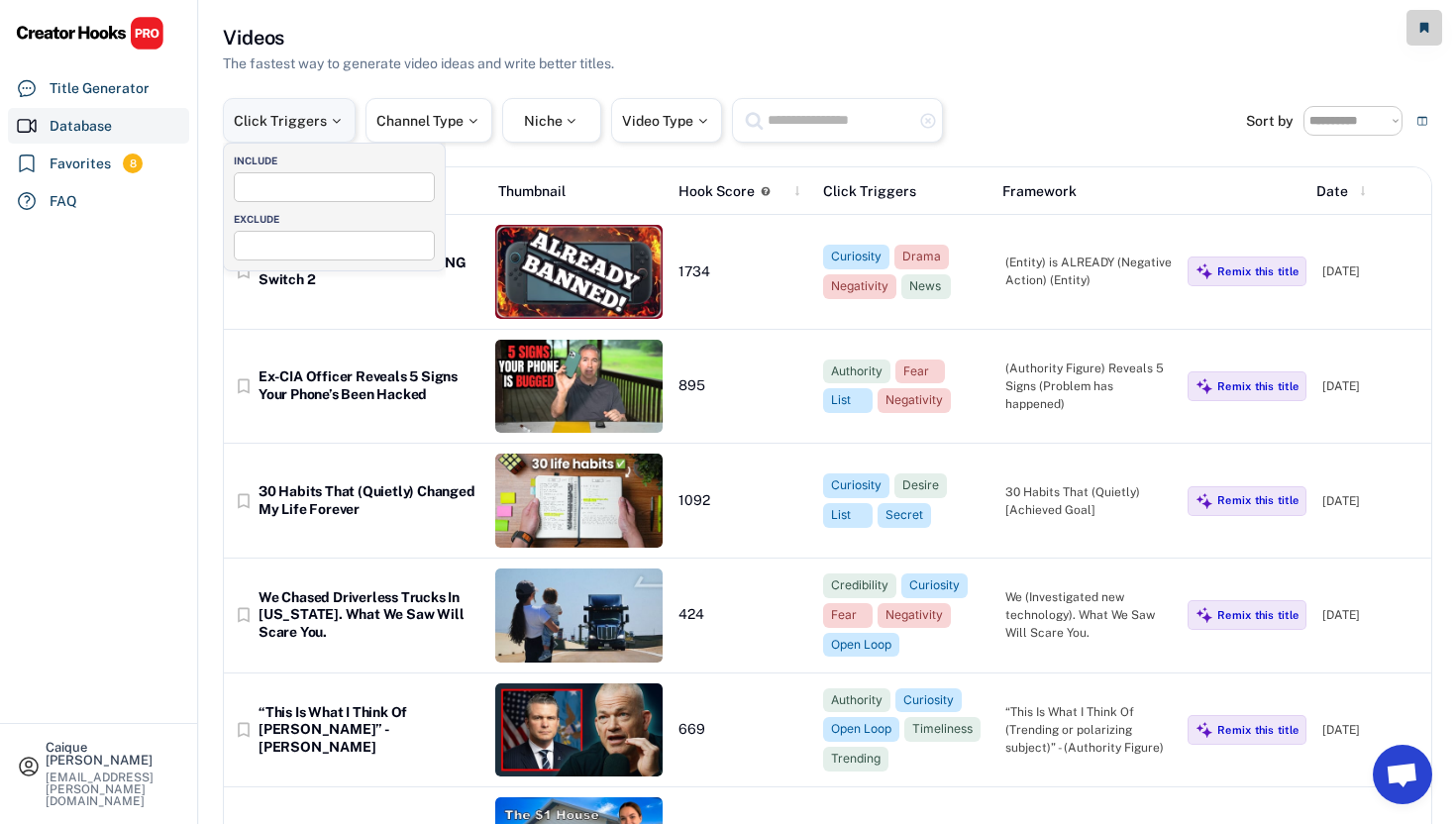 select 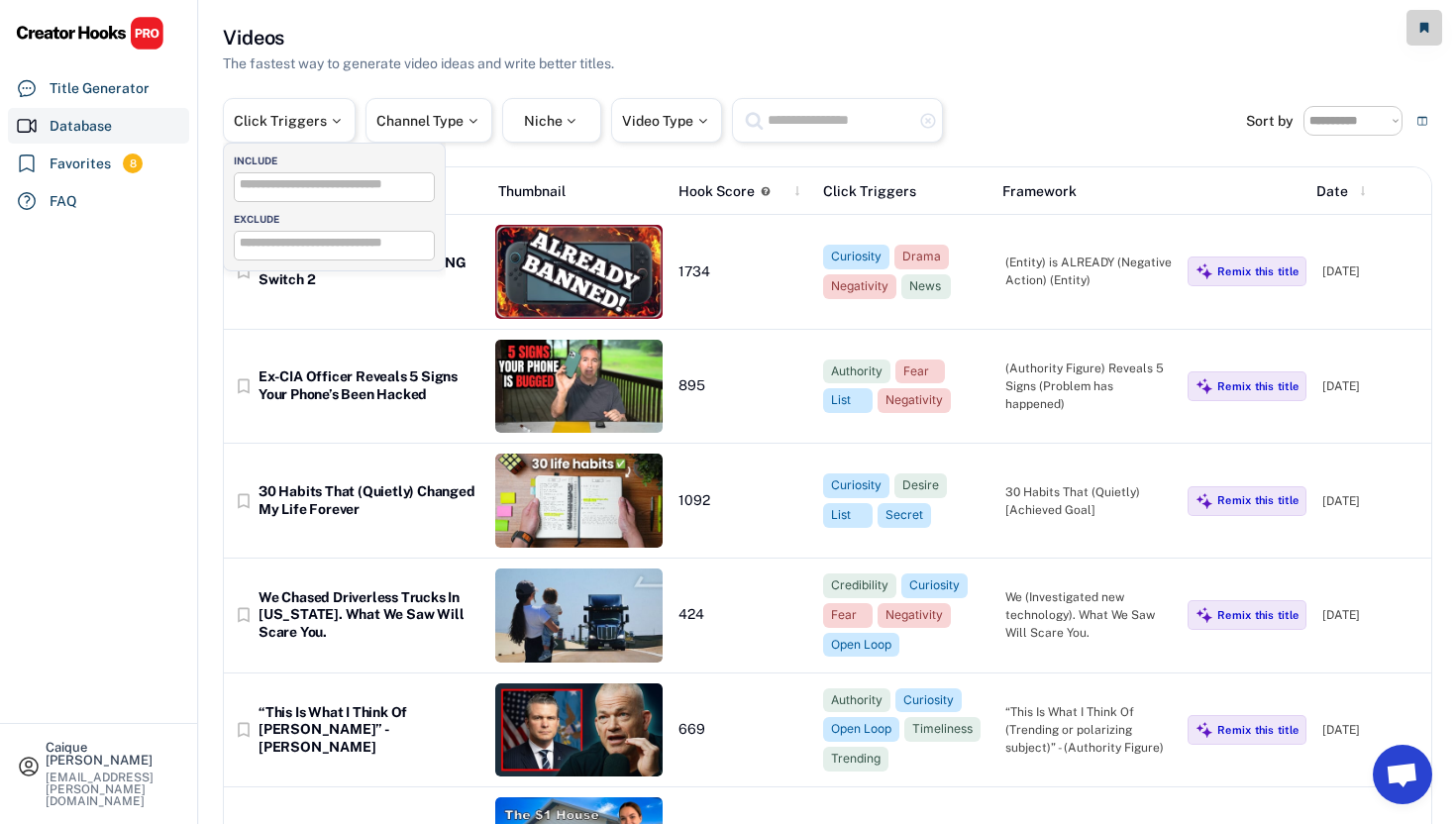 click at bounding box center (339, 184) 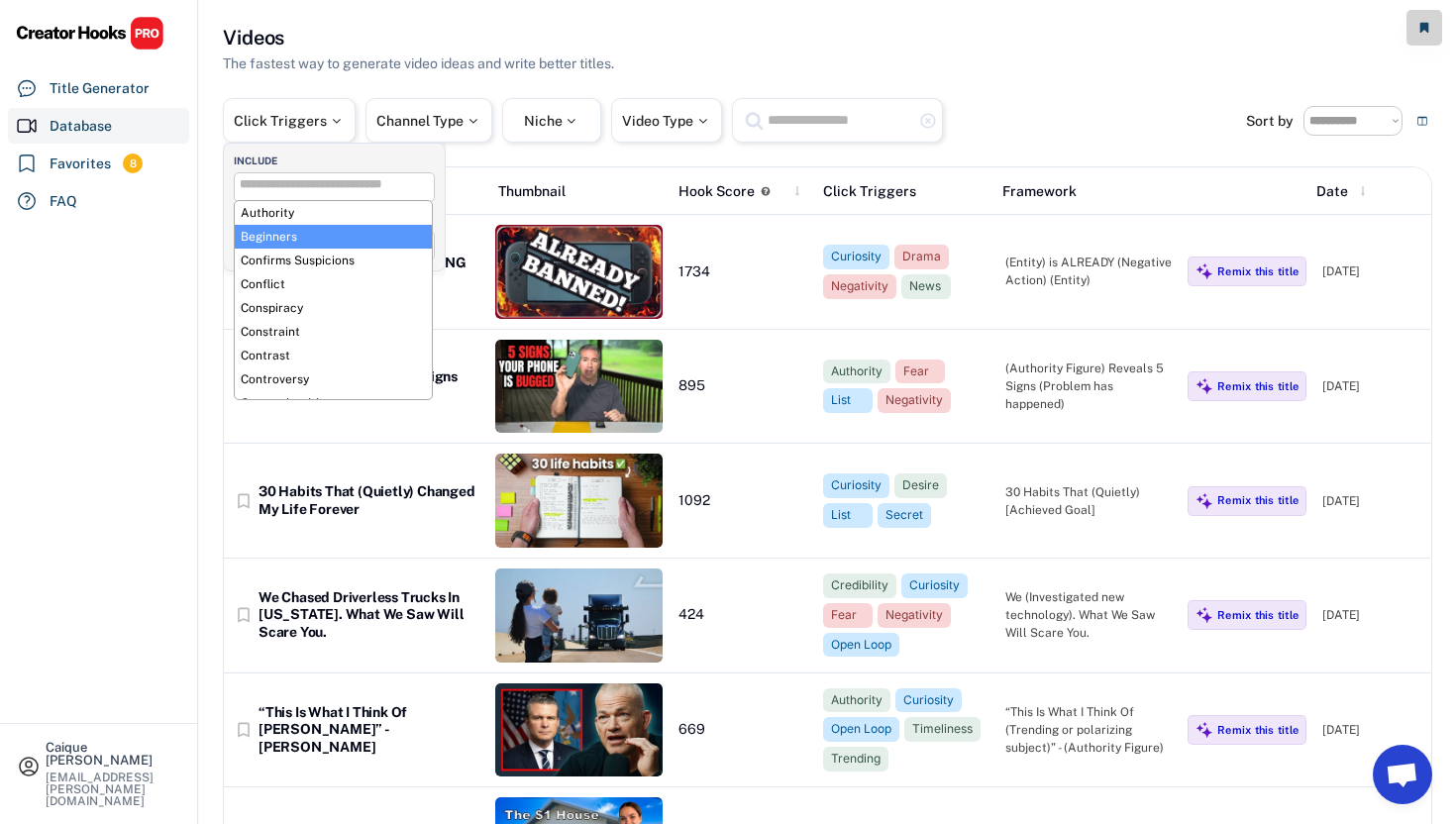 select on "**********" 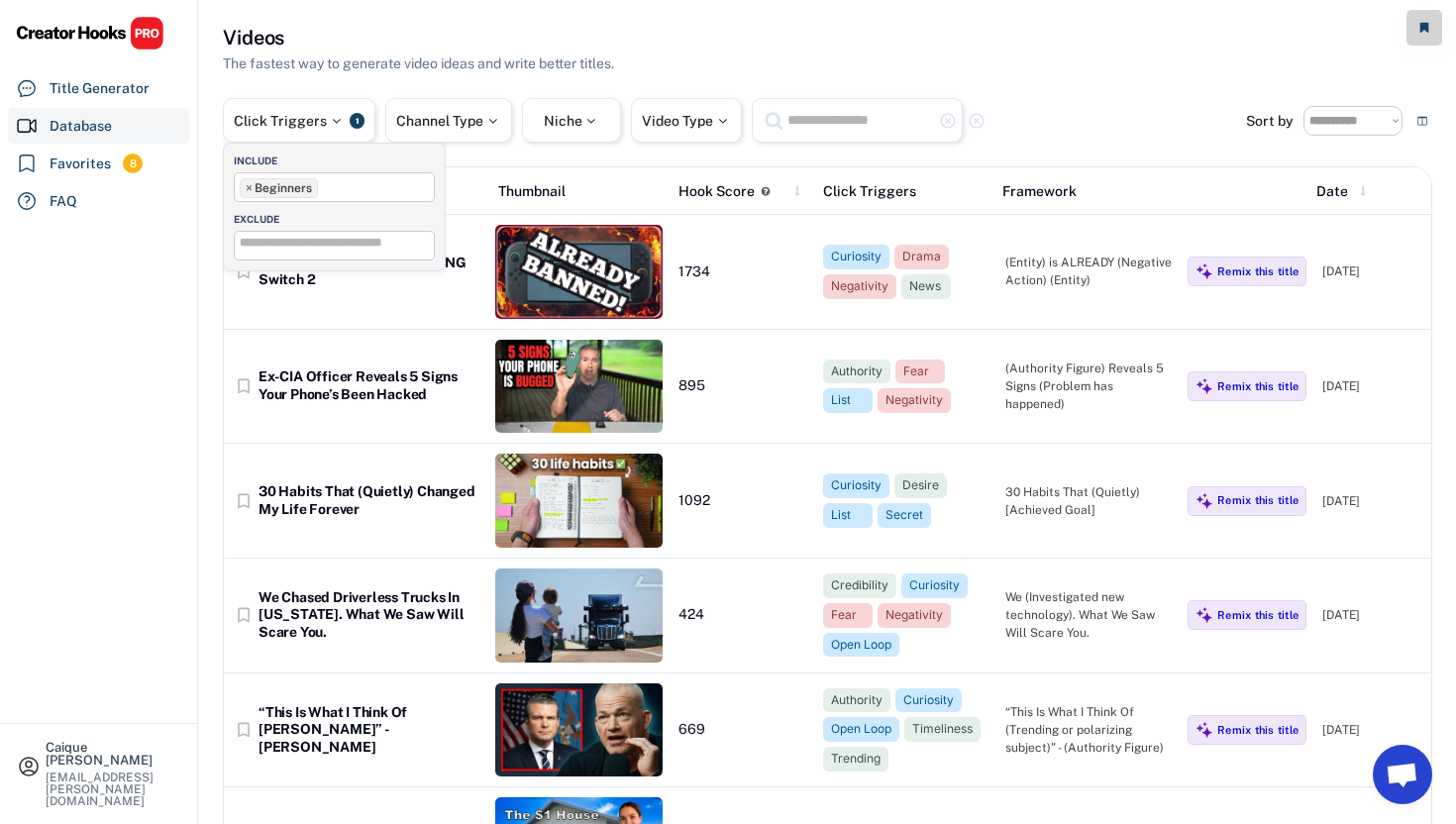 scroll, scrollTop: 17, scrollLeft: 0, axis: vertical 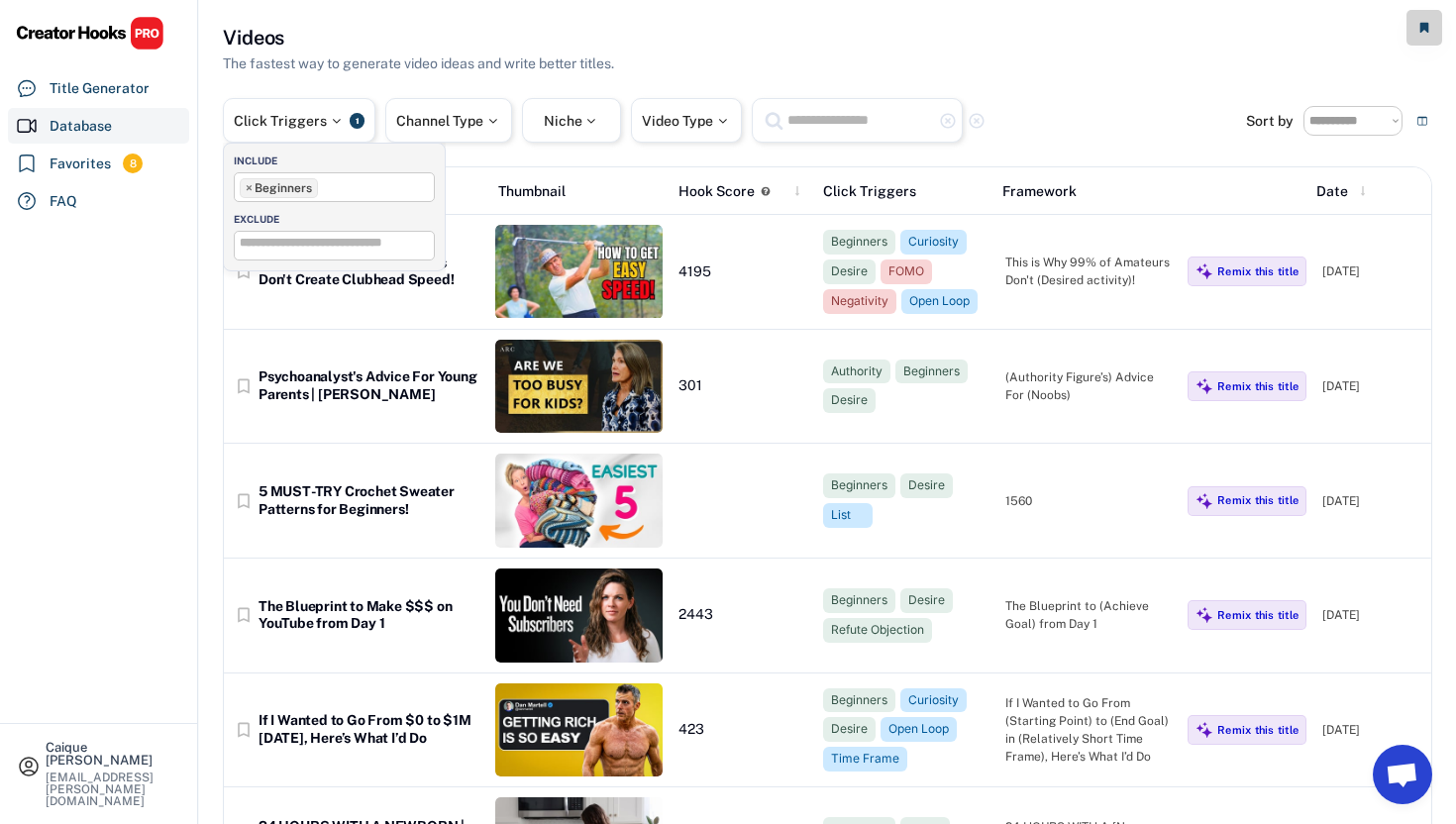 click on "**********" 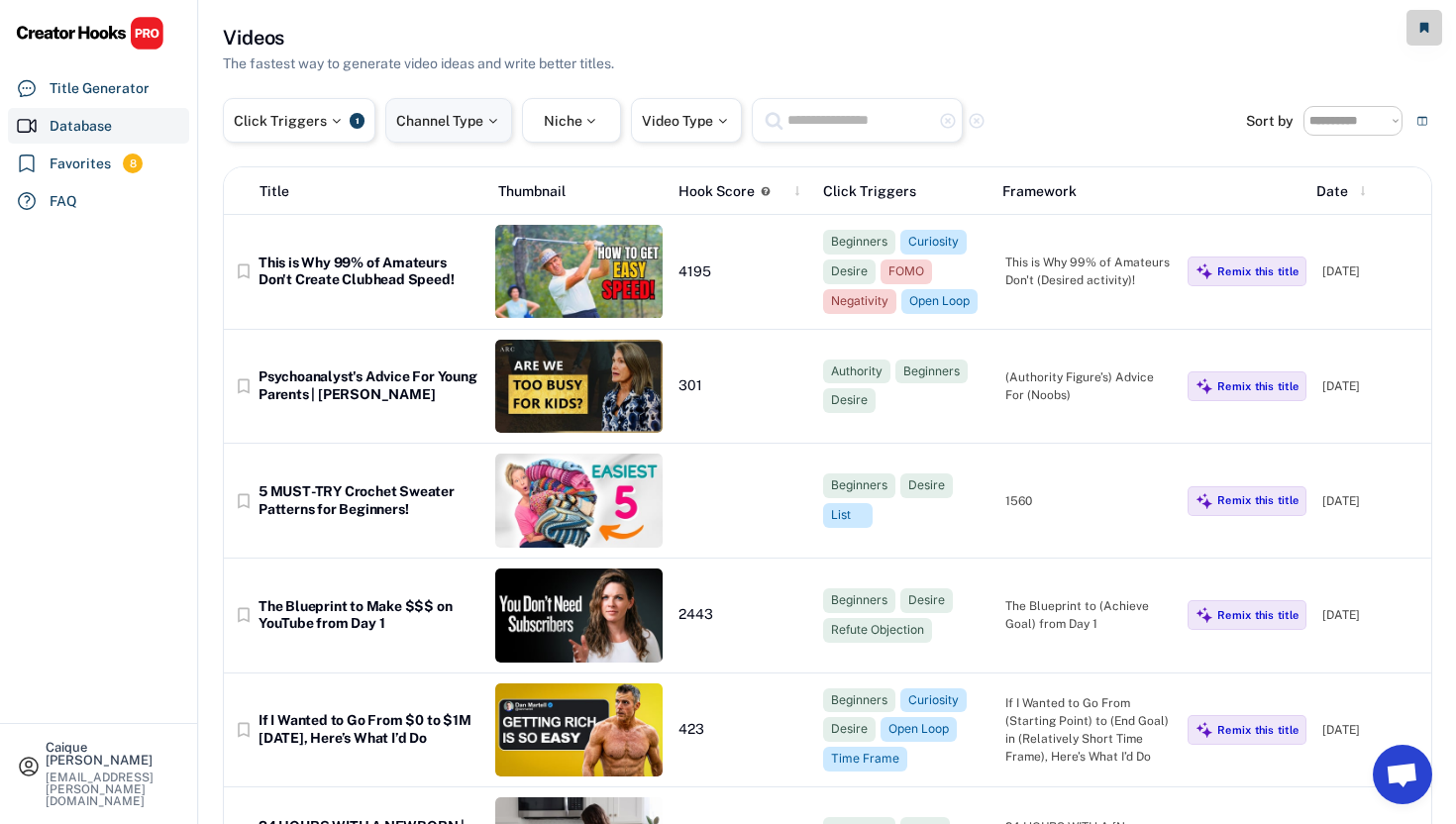 click on "Channel Type" at bounding box center [449, 121] 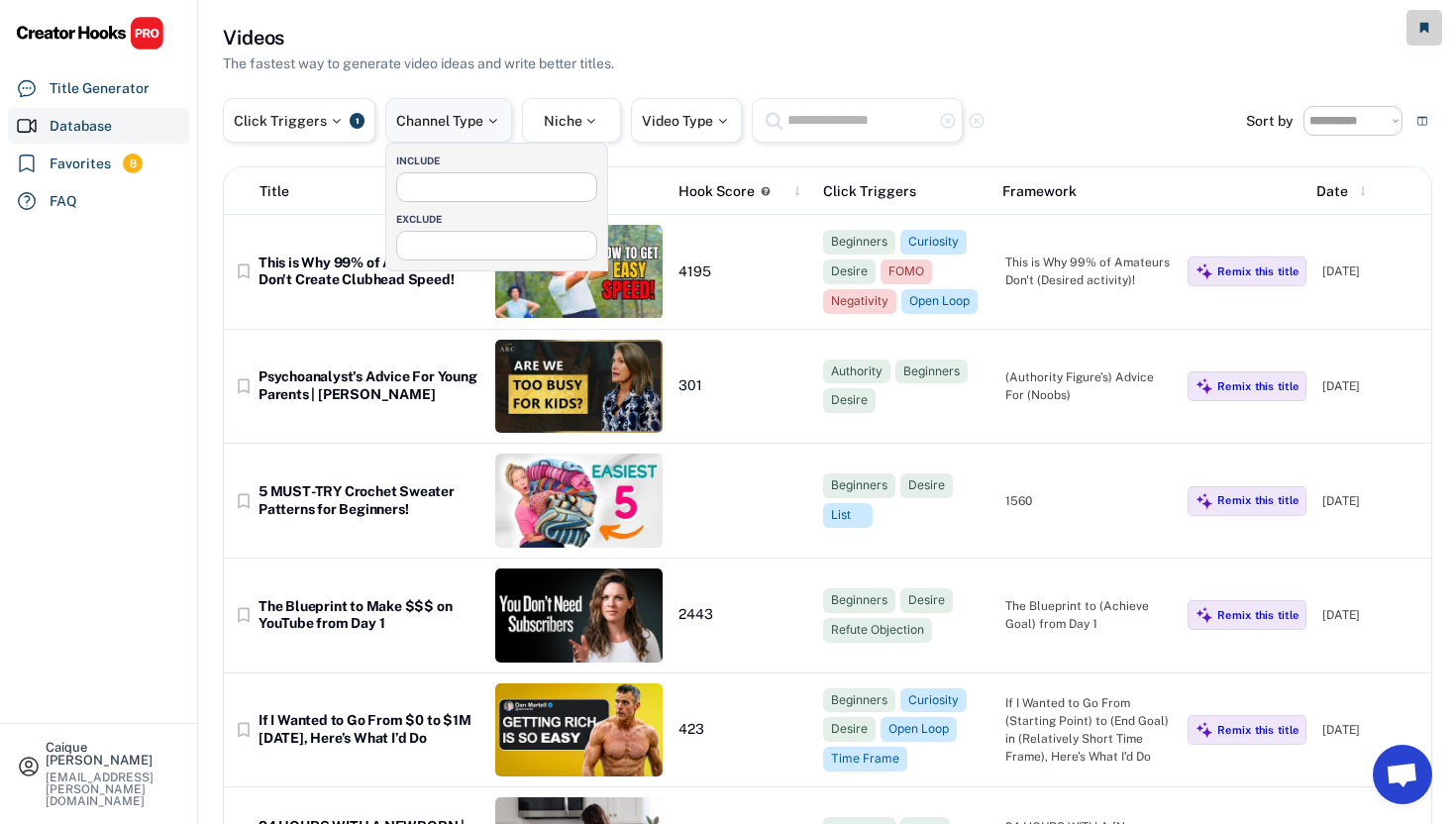 select 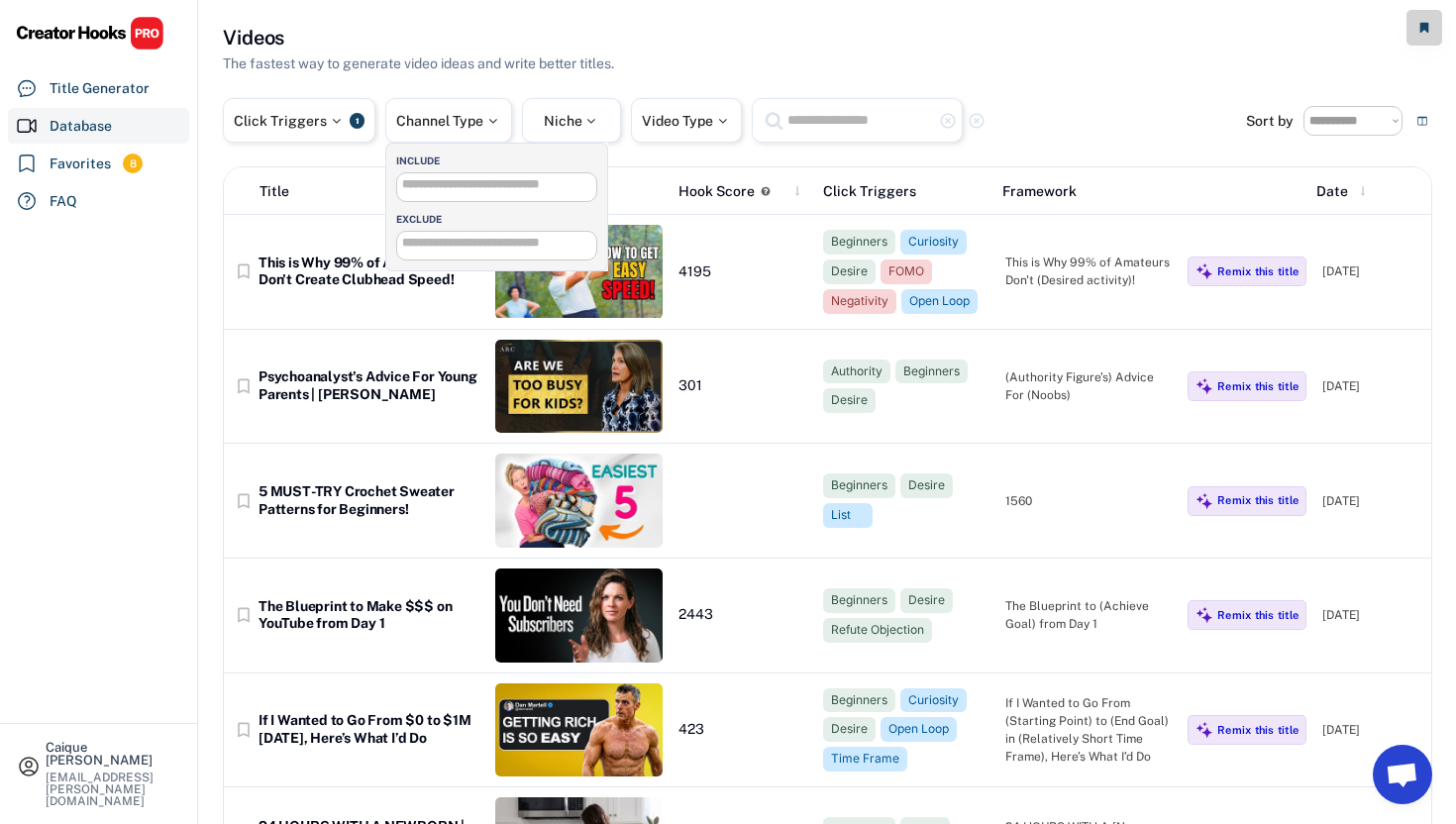 click at bounding box center (496, 182) 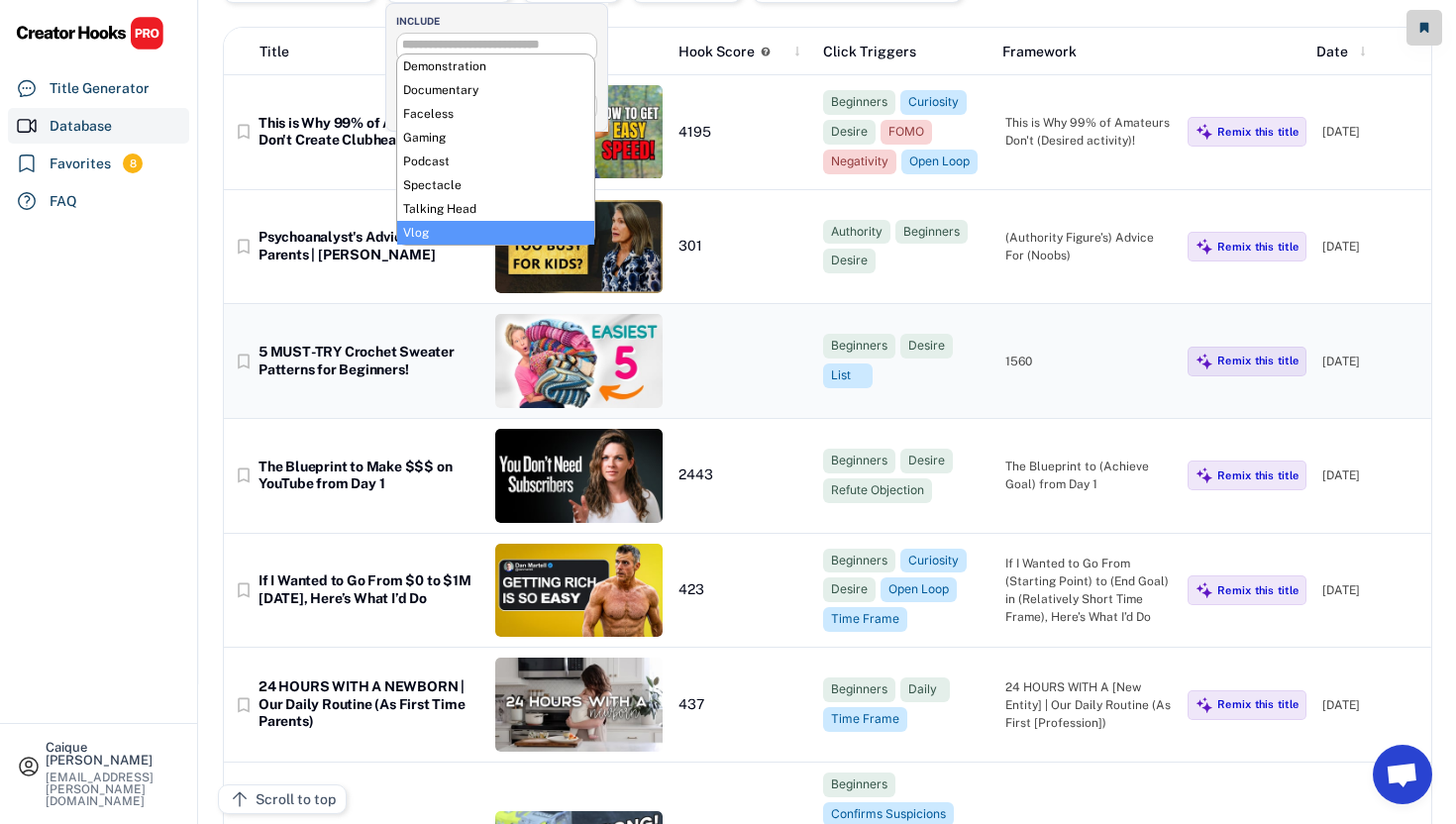 scroll, scrollTop: 0, scrollLeft: 0, axis: both 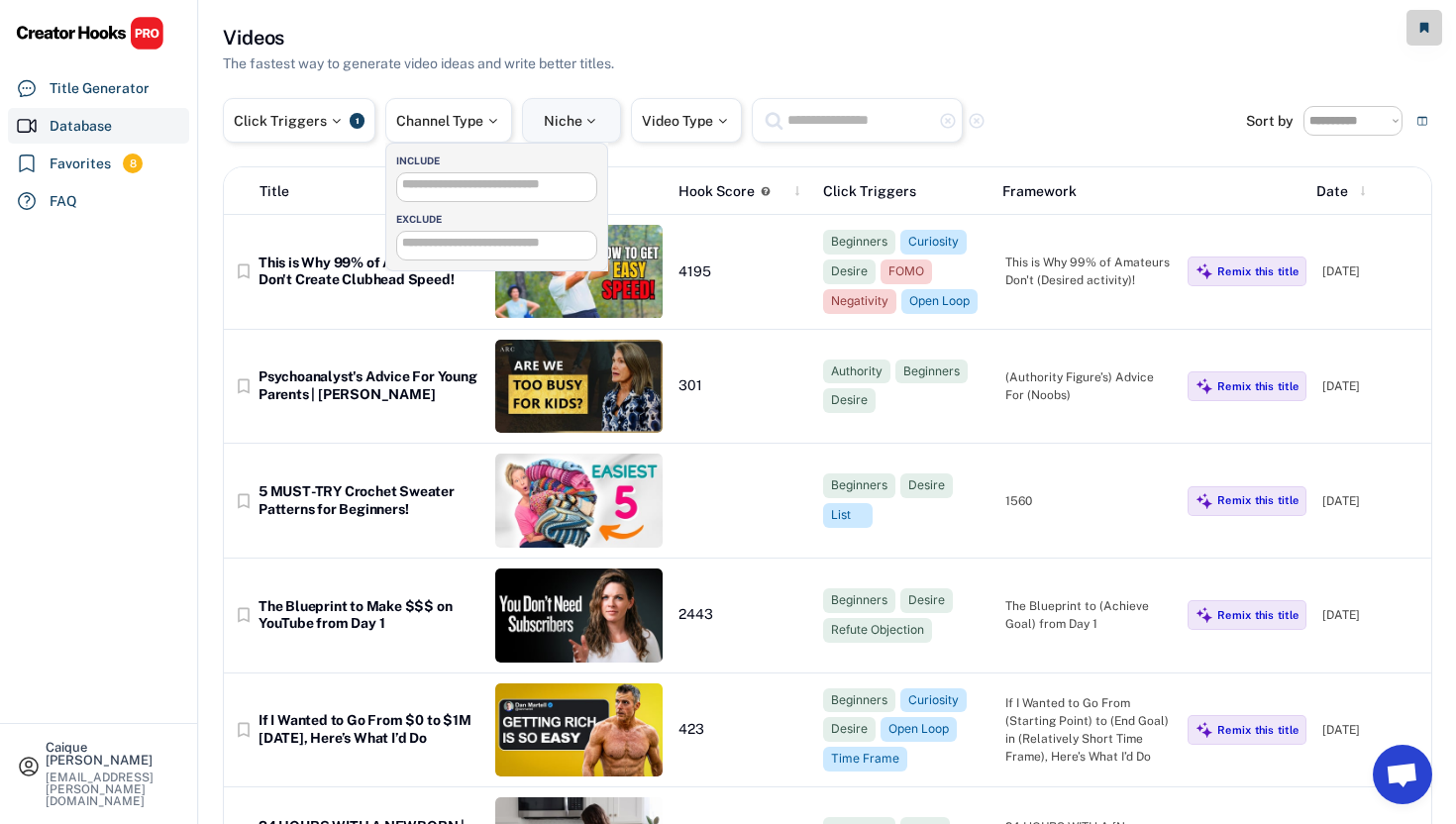 click on "Niche" at bounding box center [572, 120] 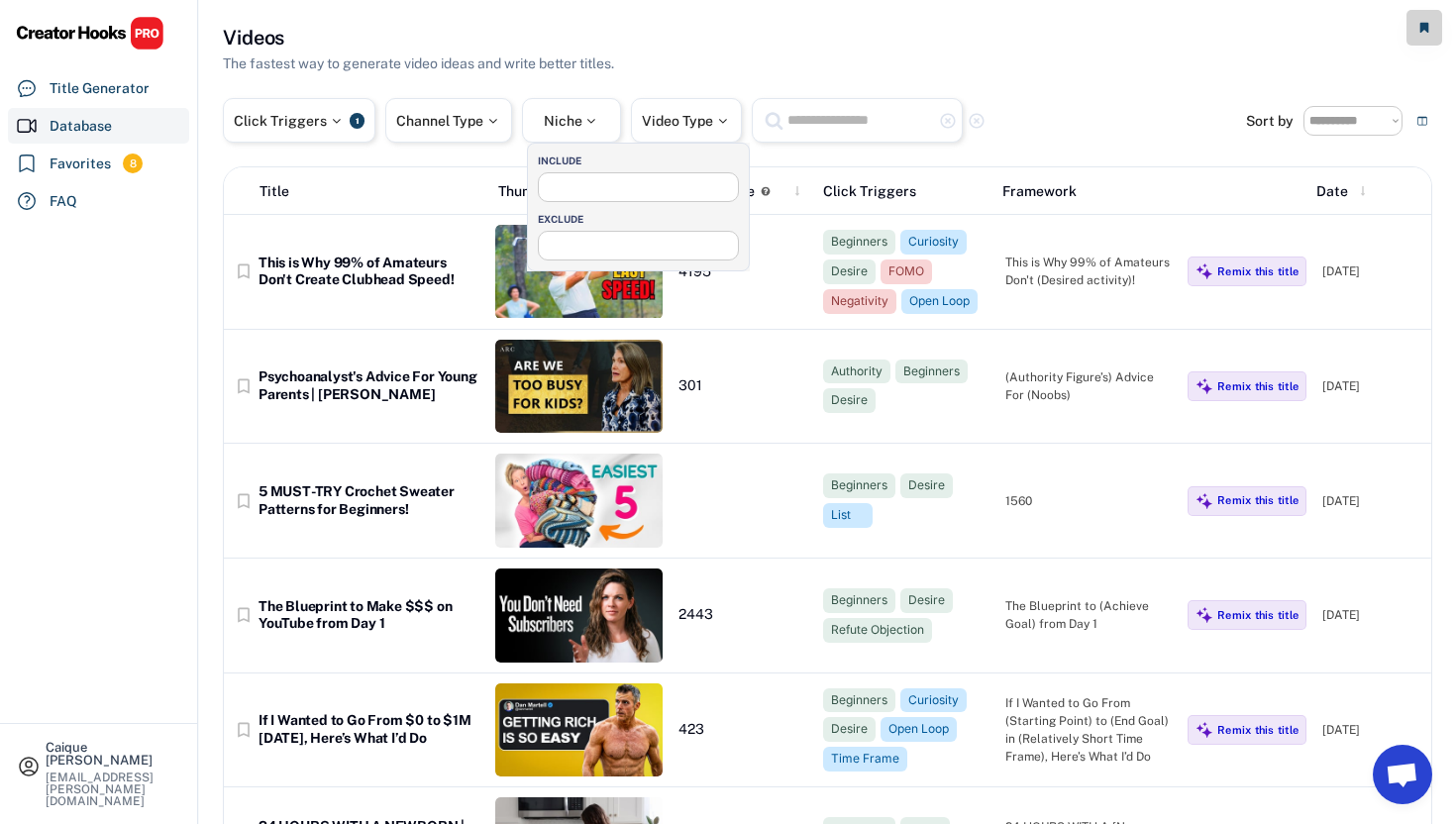 click at bounding box center [638, 187] 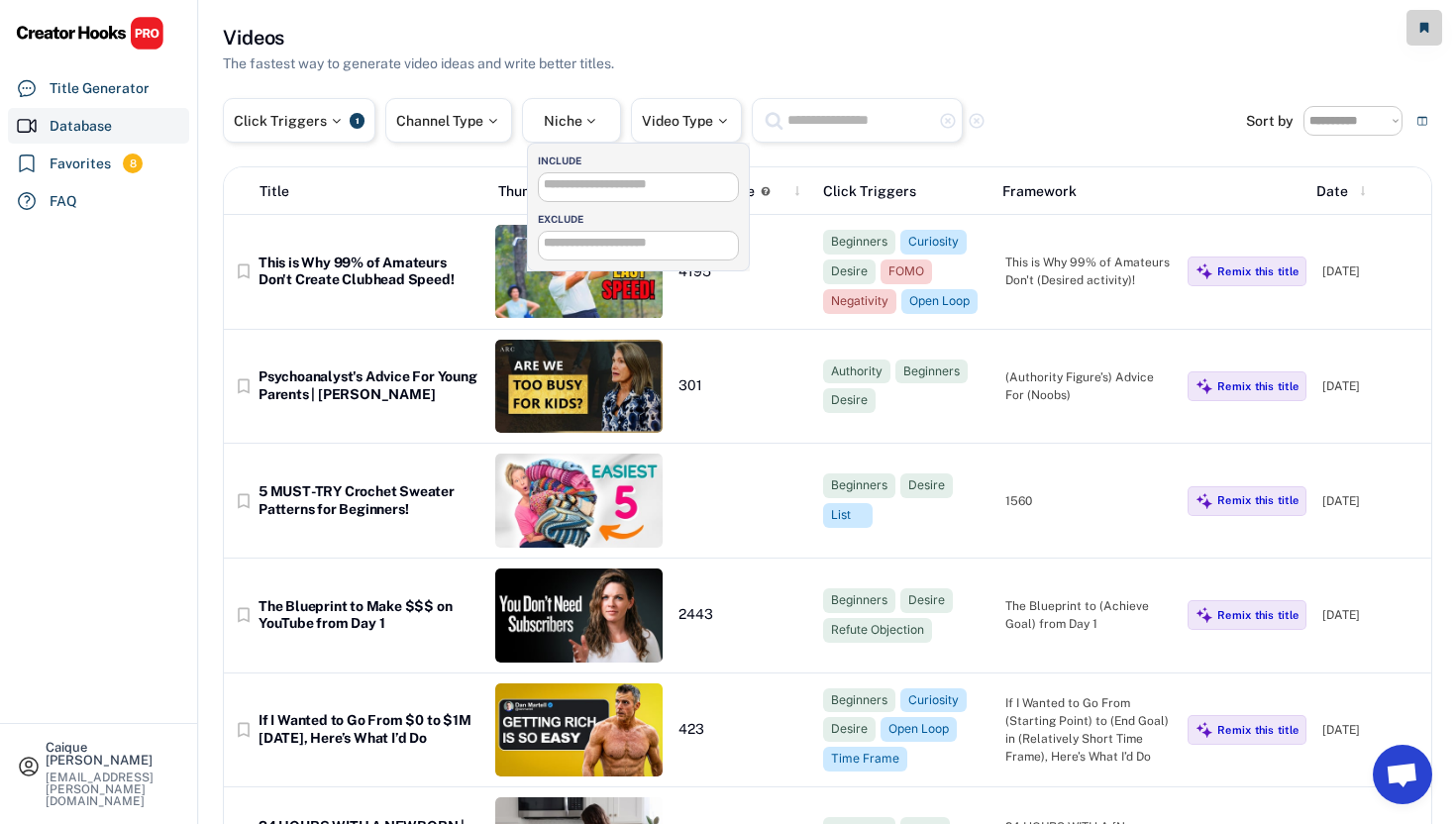 click at bounding box center [643, 184] 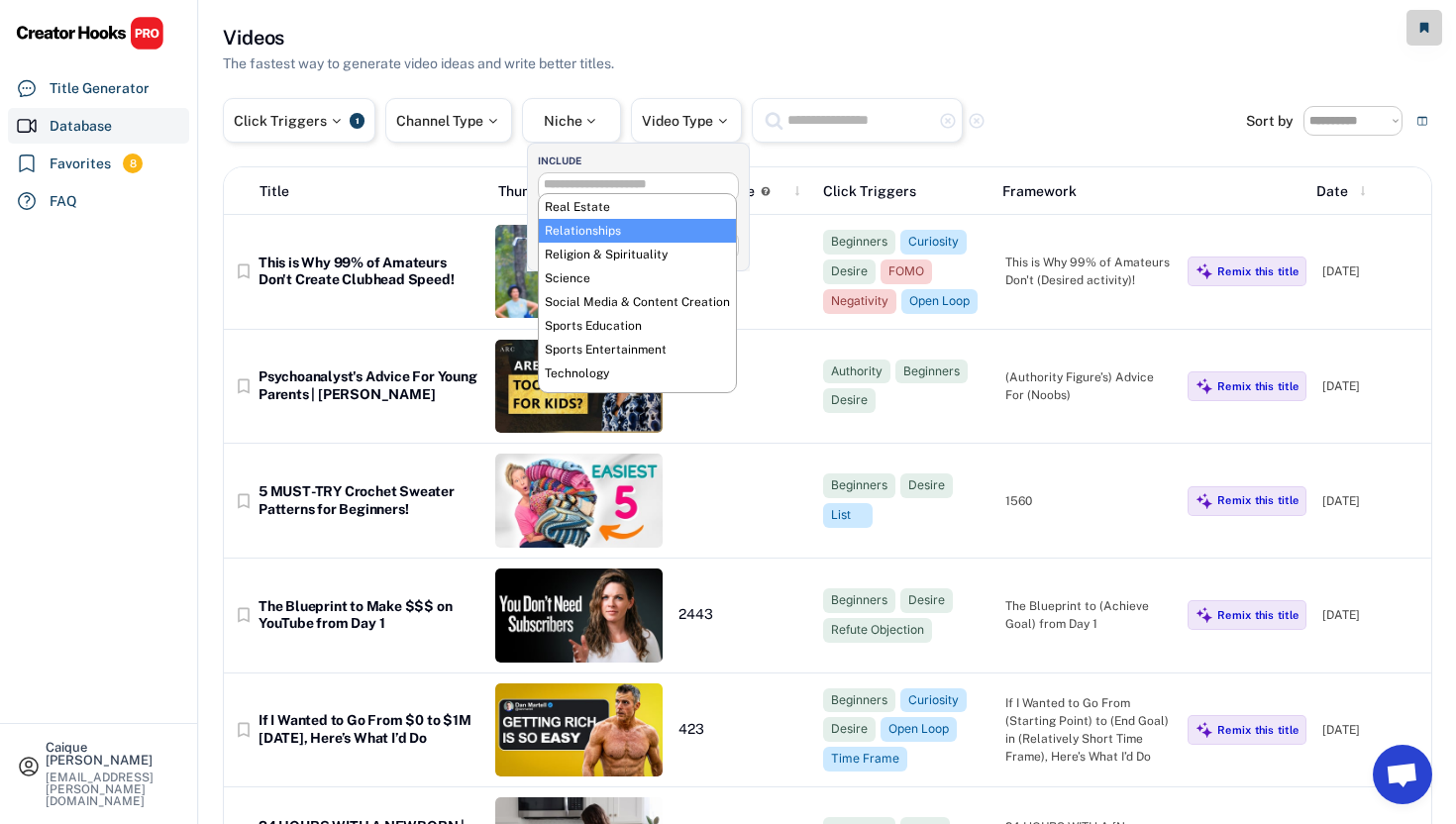 scroll, scrollTop: 717, scrollLeft: 0, axis: vertical 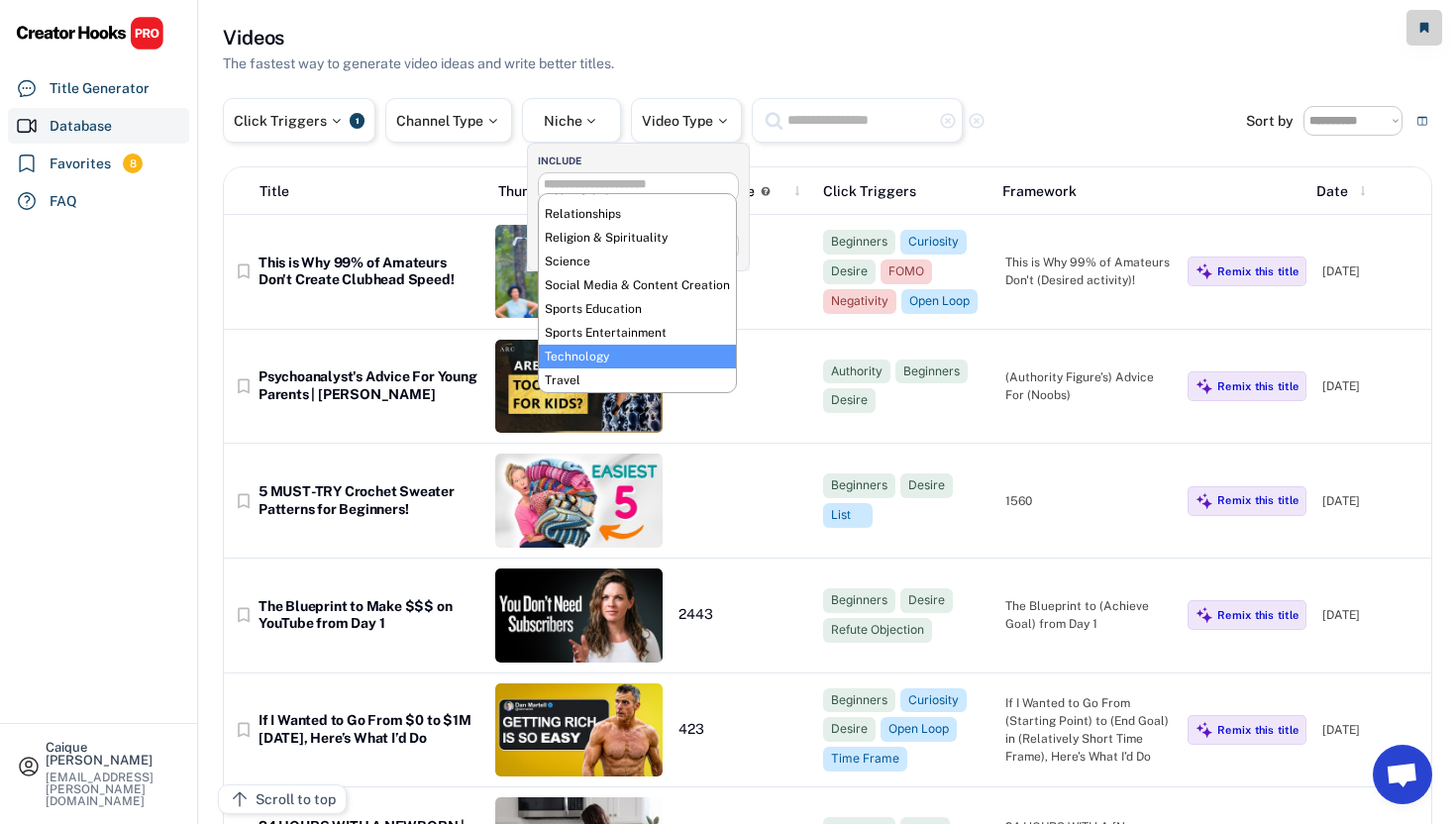 select on "**********" 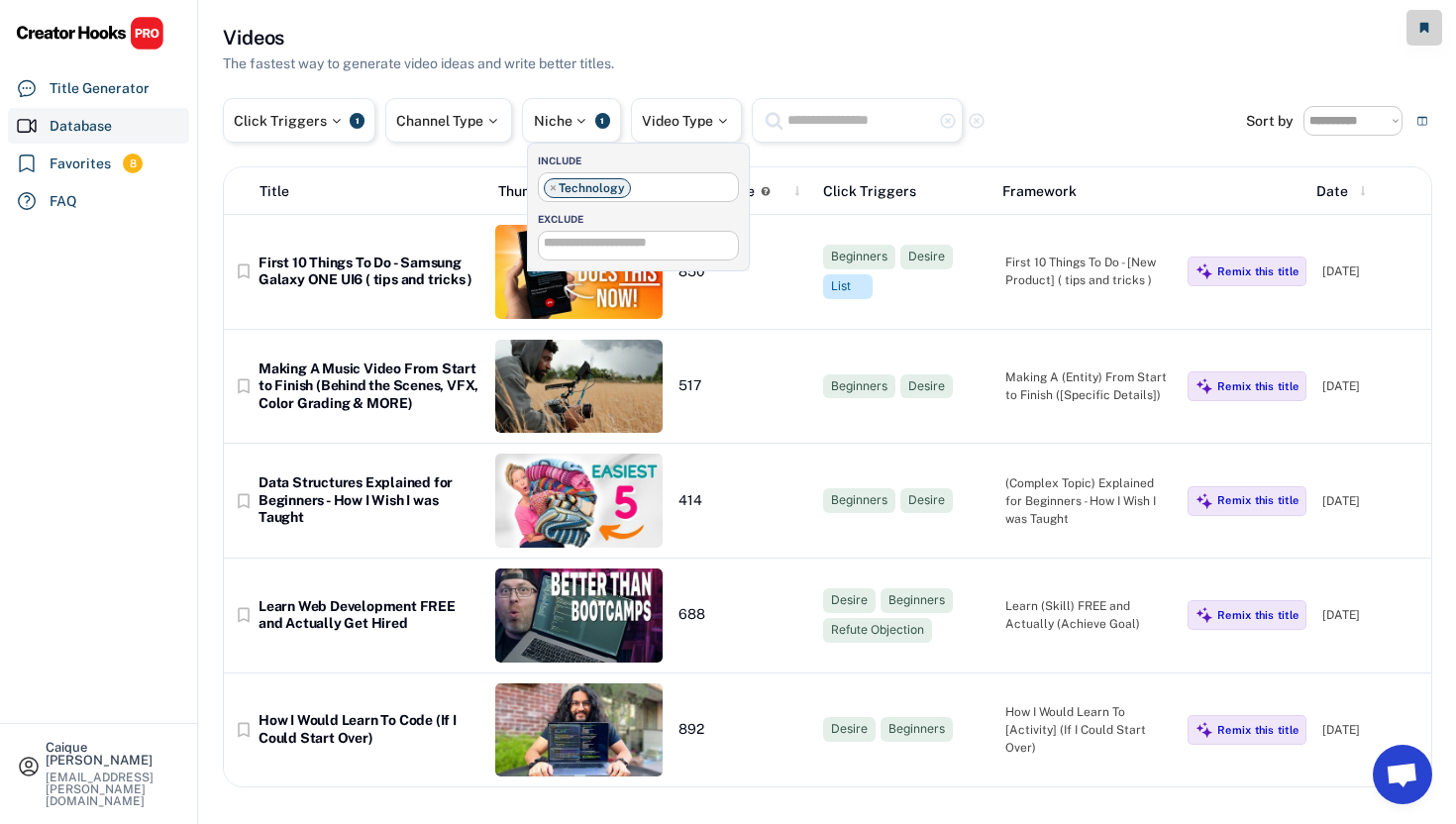 click on "Caique Rivero caique.rivero@gmail.com    Title Generator    Database    Favorites 8    FAQ" at bounding box center (99, 412) 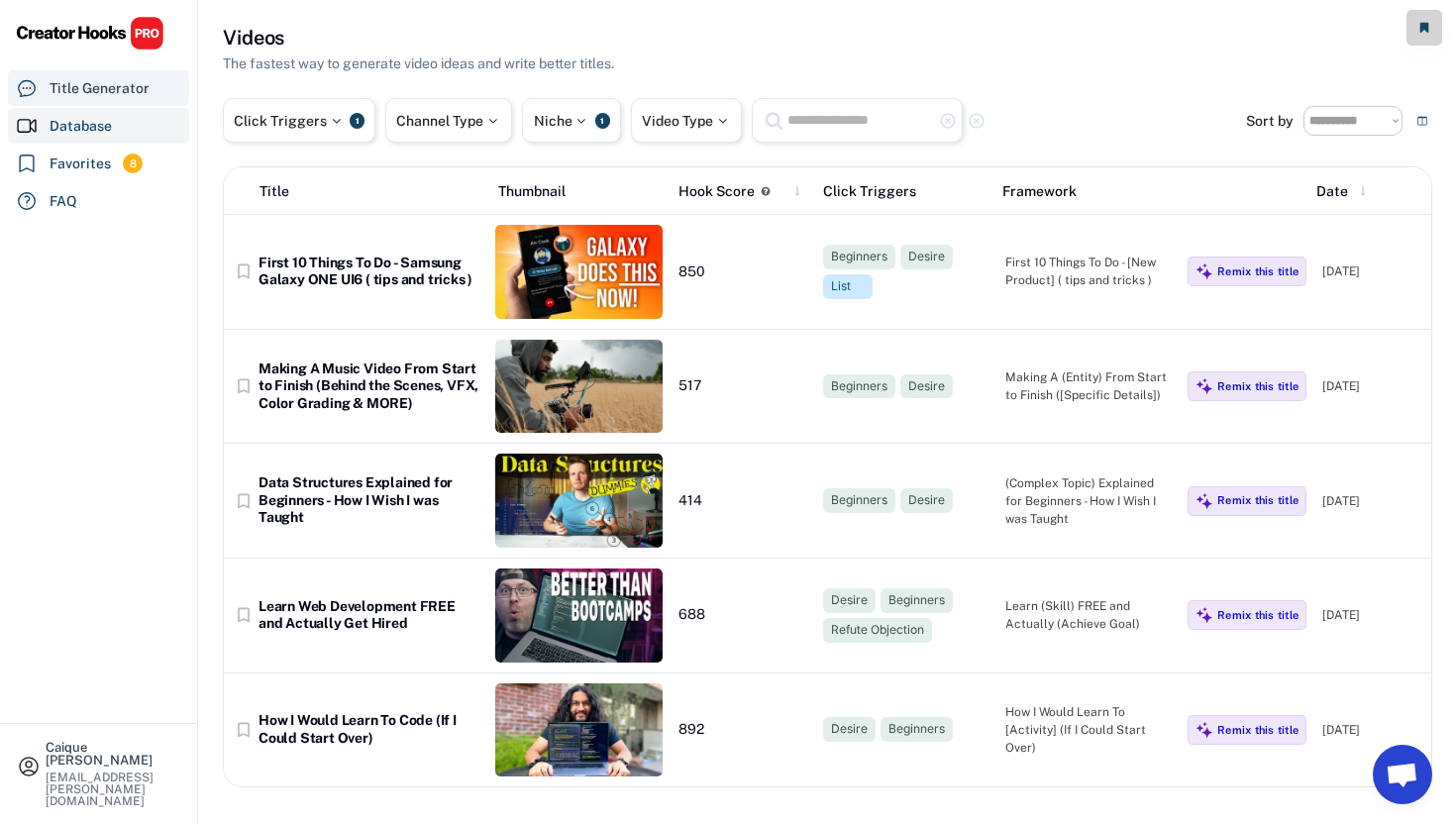 click on "Title Generator" at bounding box center [98, 88] 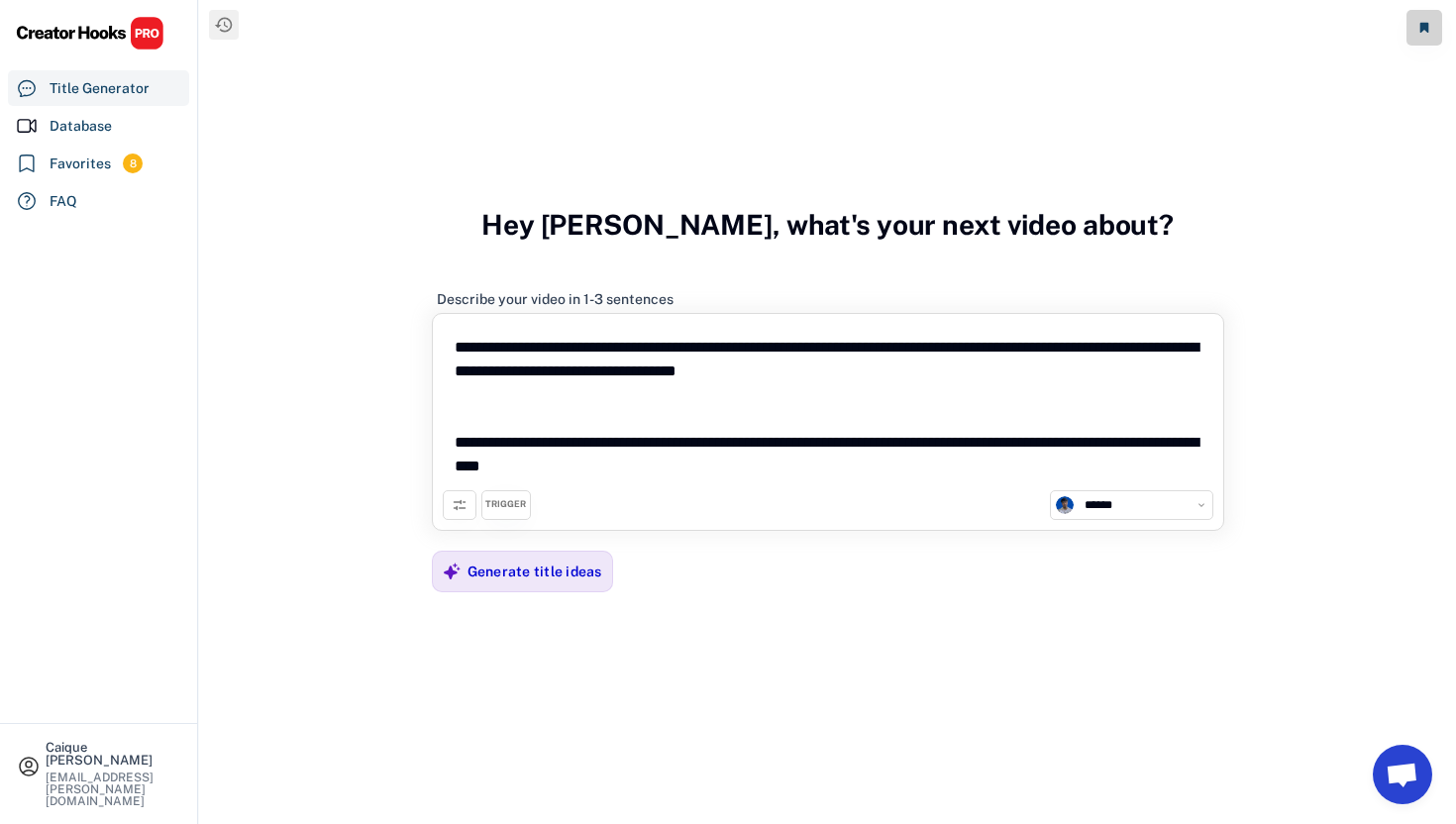 click on "TRIGGER" at bounding box center (506, 505) 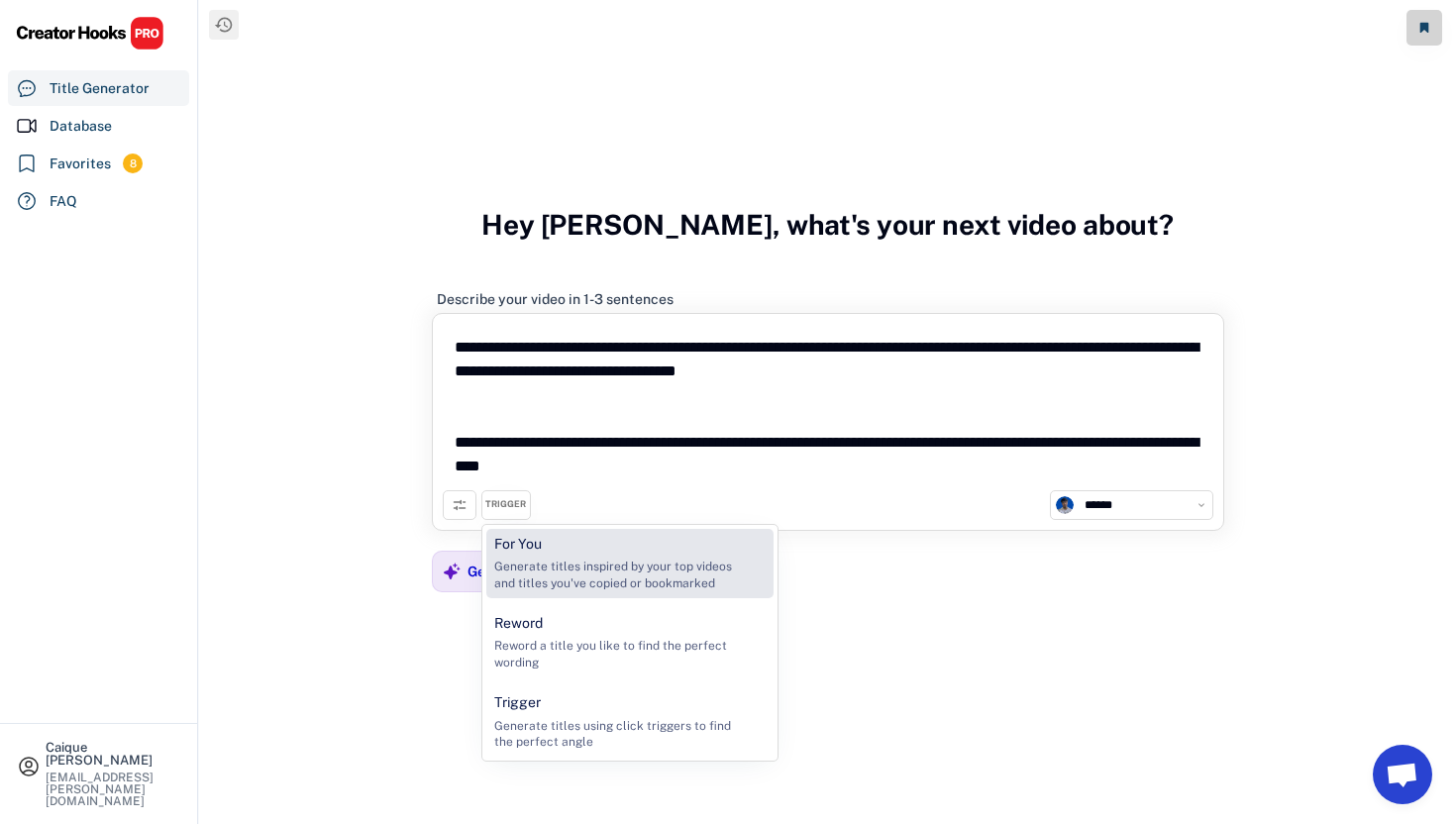 click on "Generate titles inspired by your top videos and titles you've copied or bookmarked" at bounding box center (617, 575) 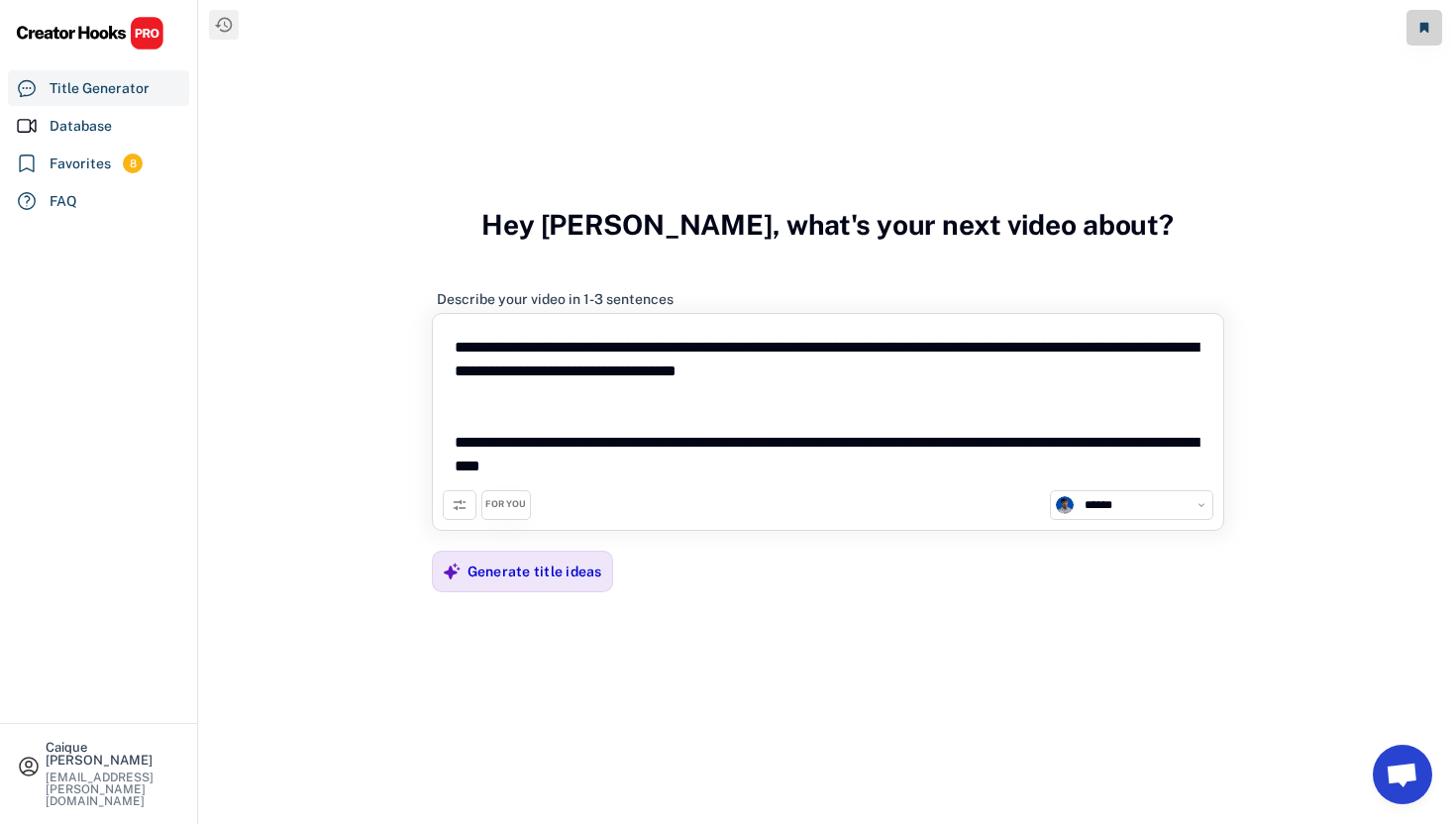 click on "FOR YOU" at bounding box center (505, 504) 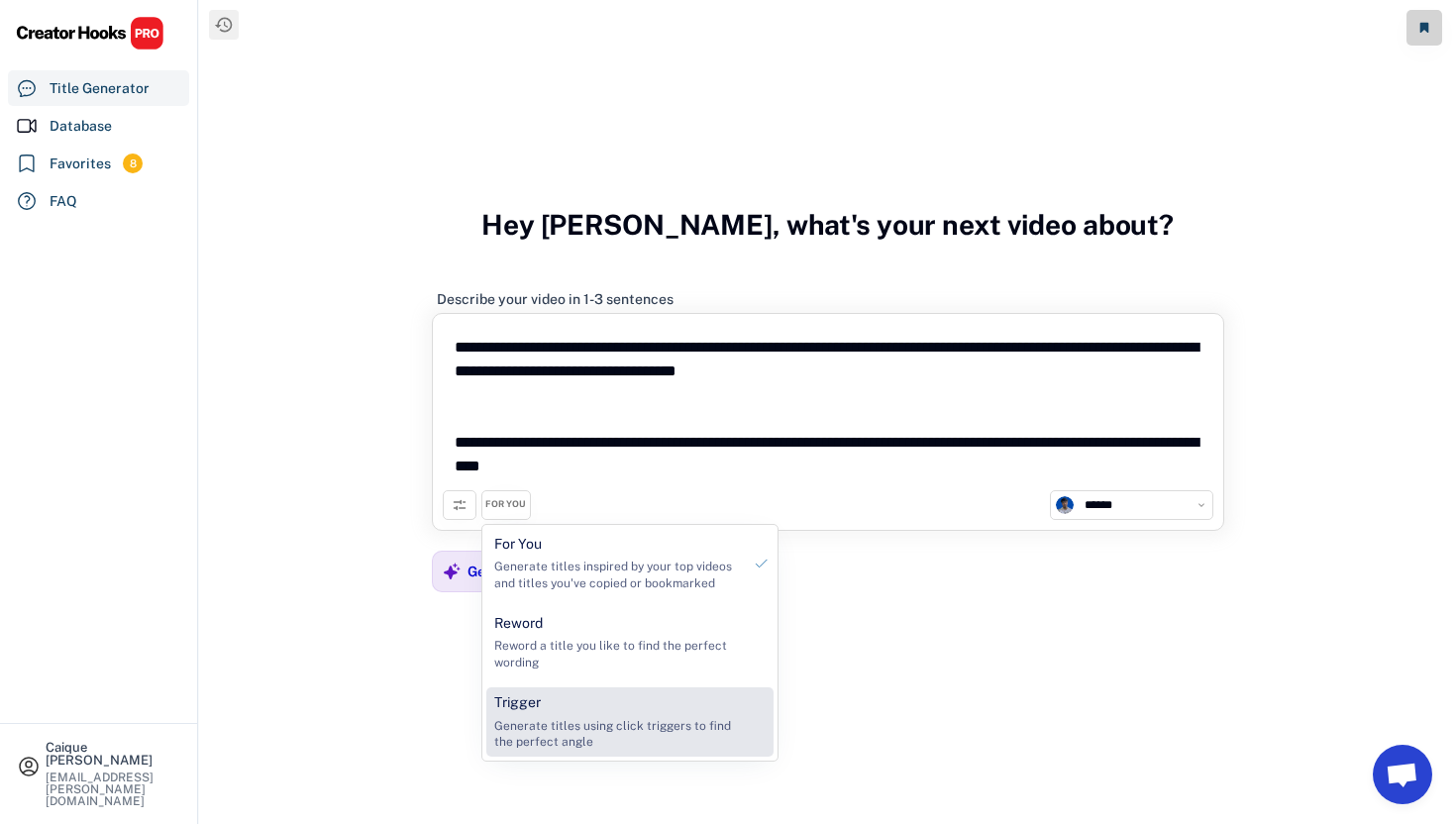 click on "Trigger" at bounding box center [517, 703] 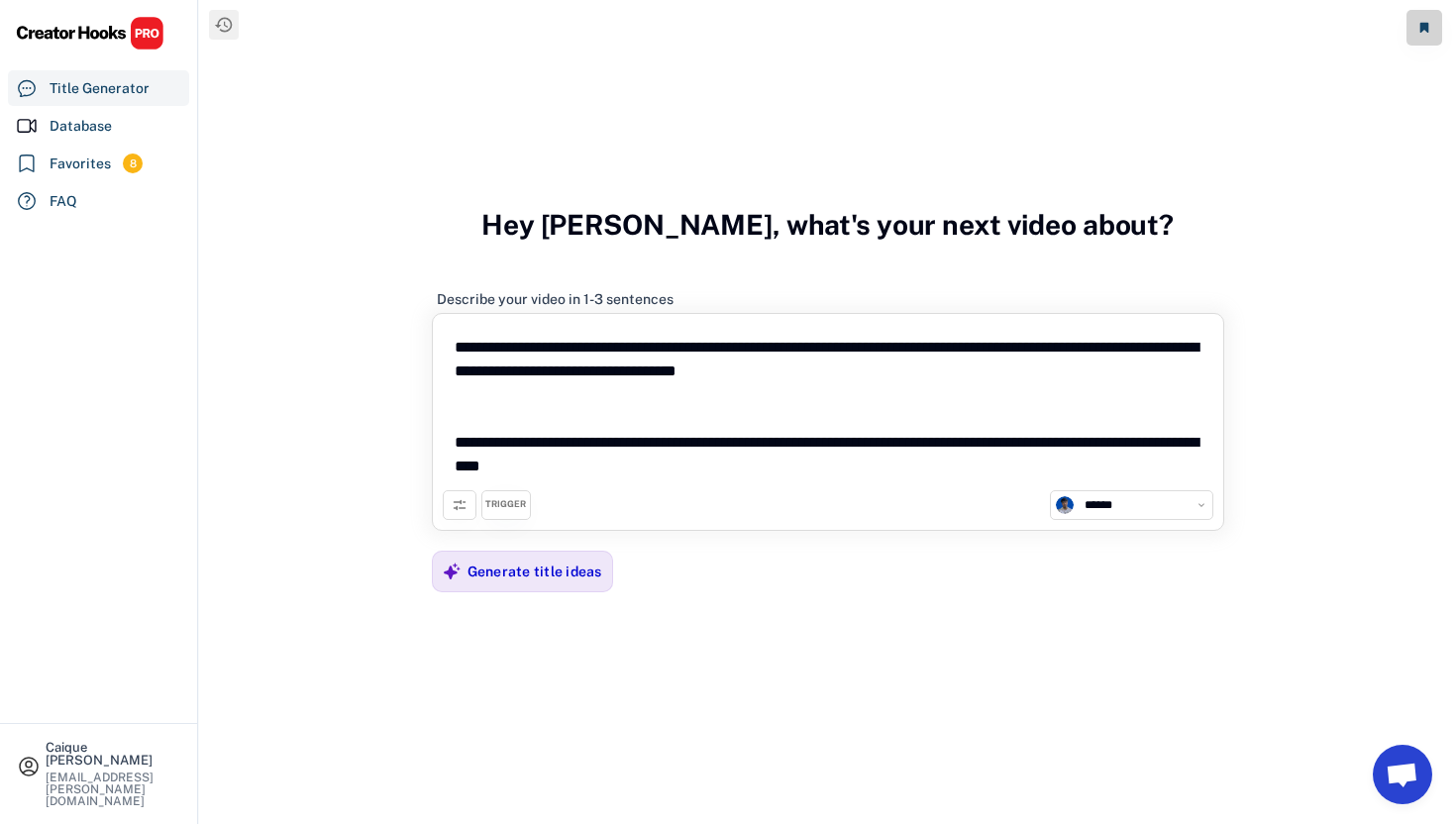 click at bounding box center (460, 505) 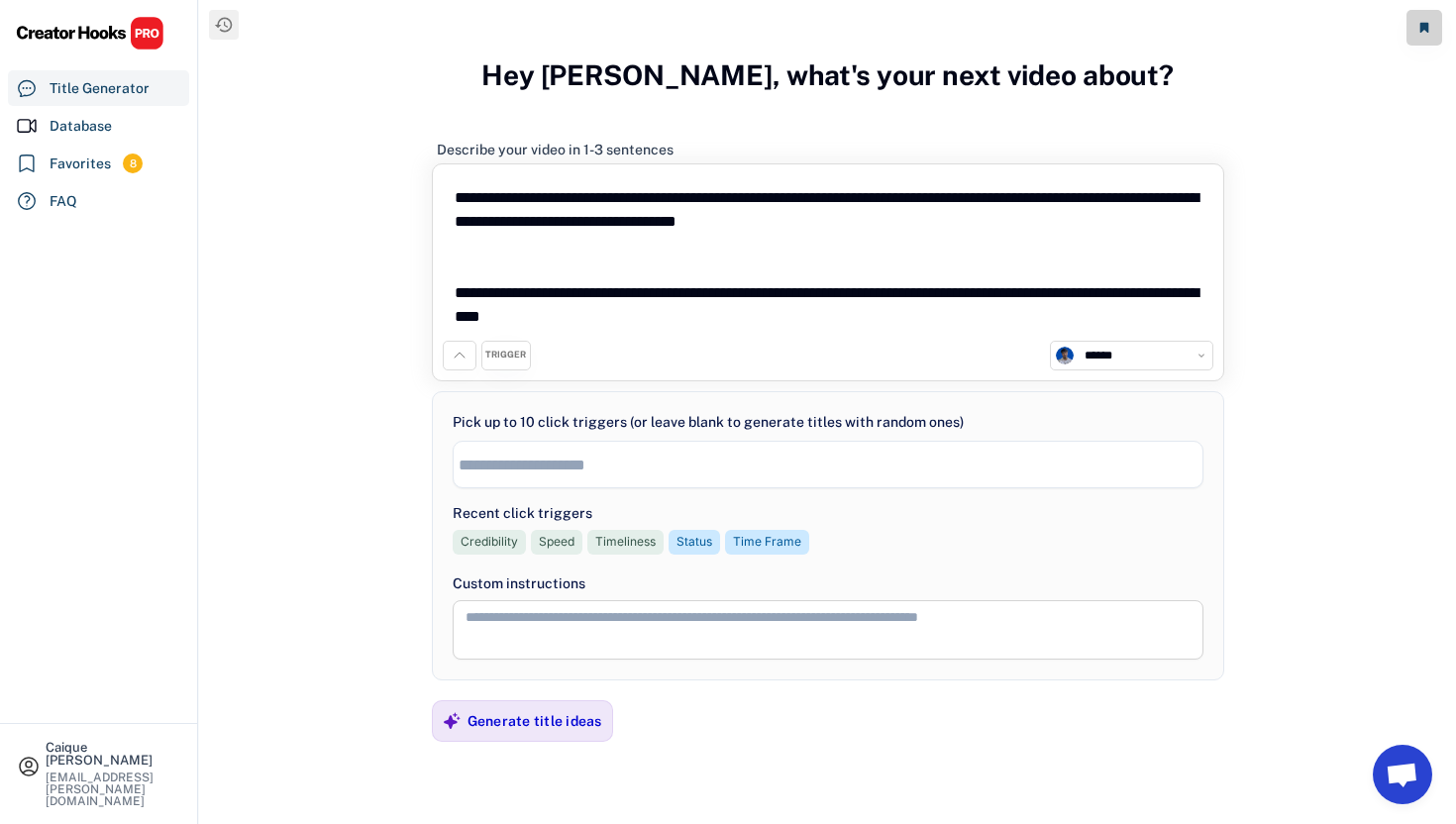 click at bounding box center [828, 630] 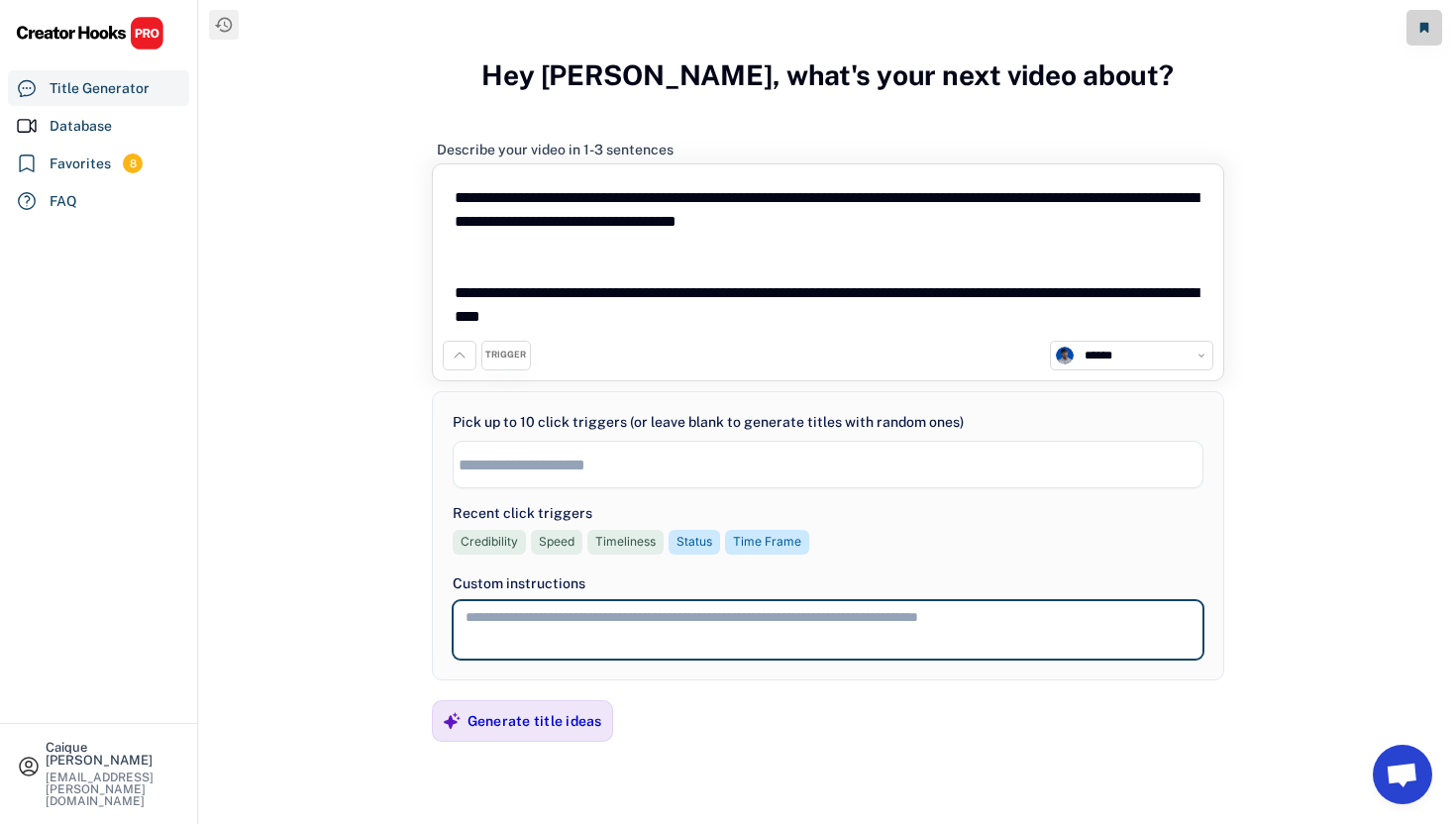 click at bounding box center (833, 464) 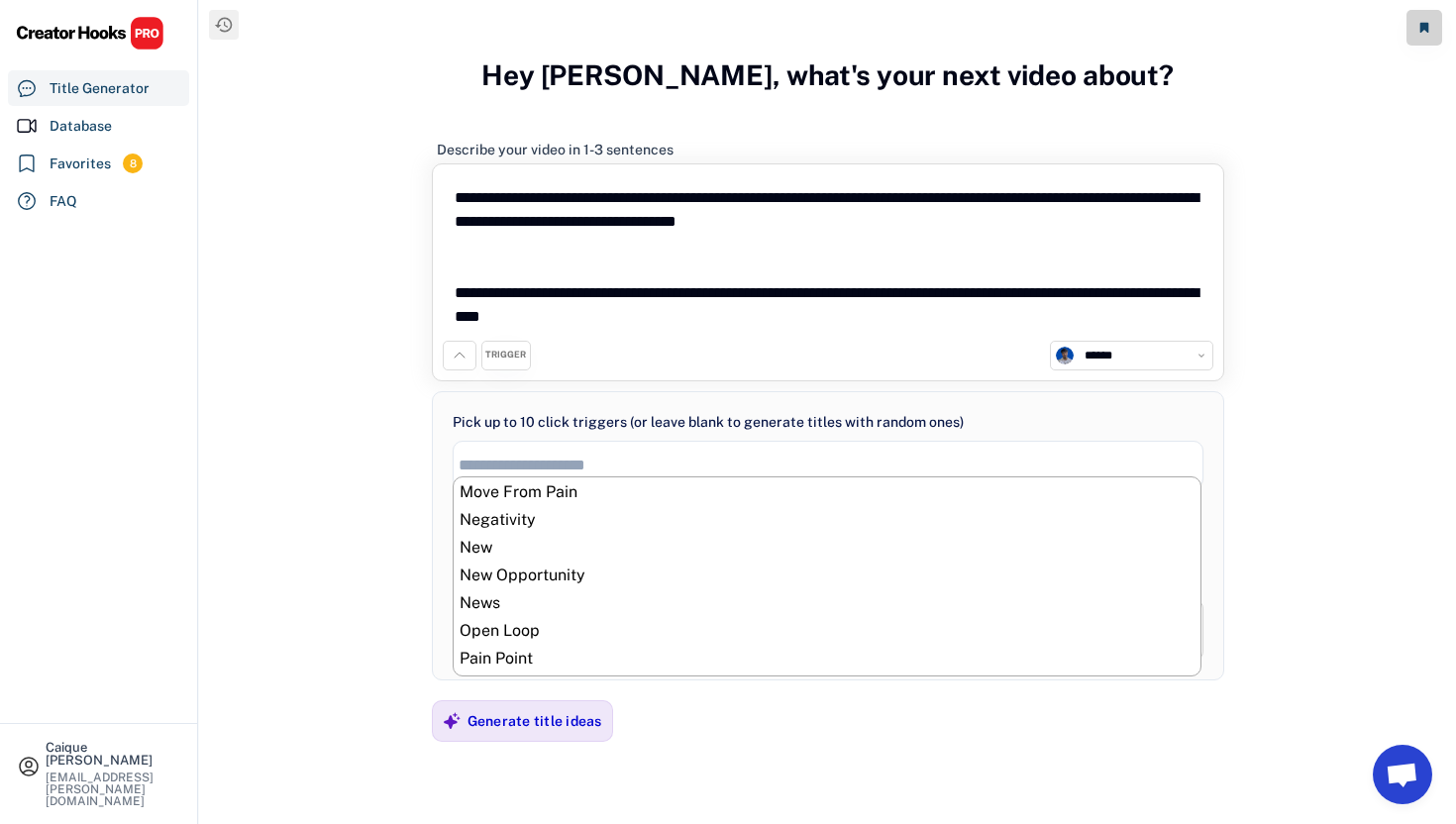 scroll, scrollTop: 0, scrollLeft: 0, axis: both 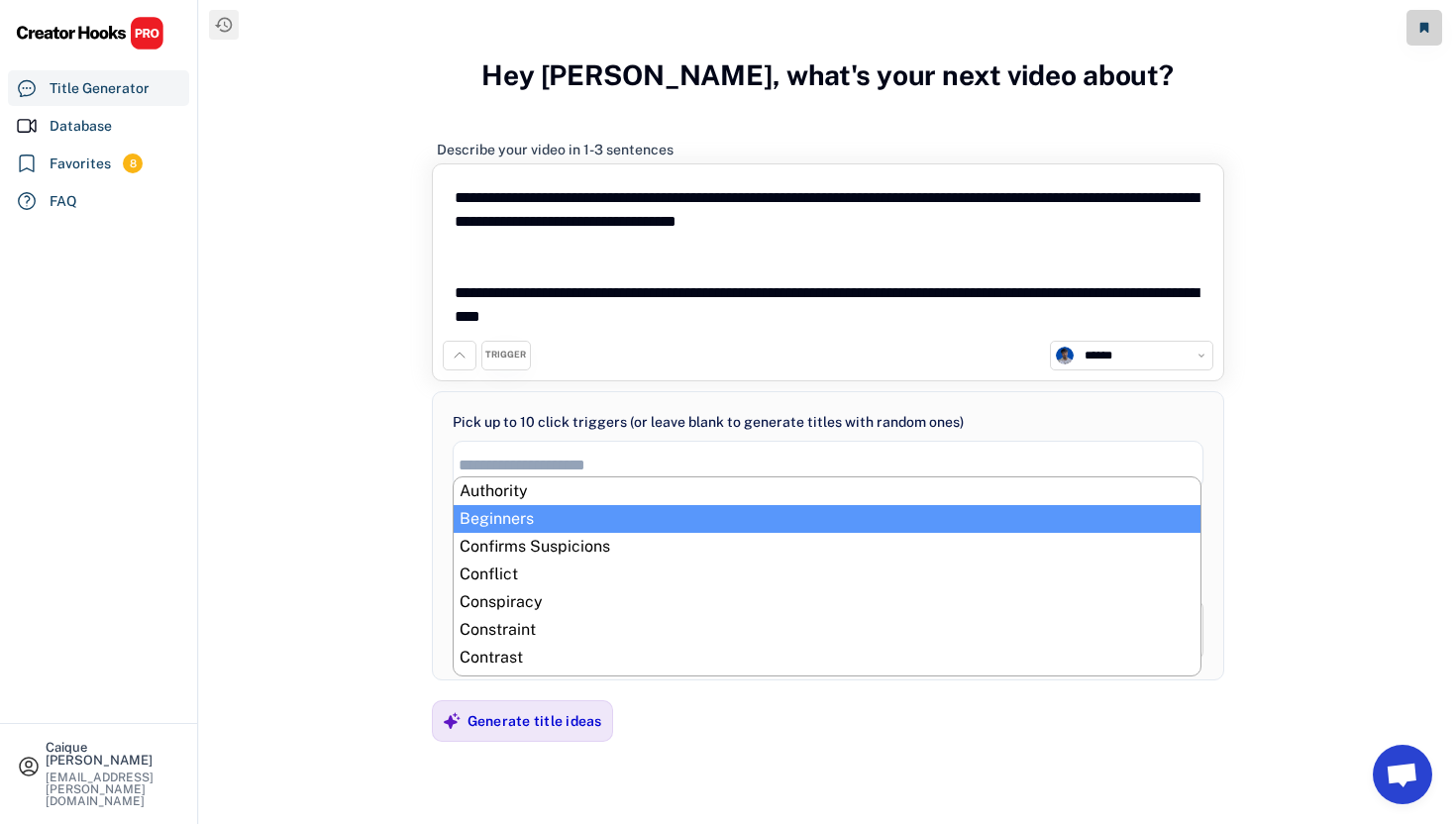 select on "**********" 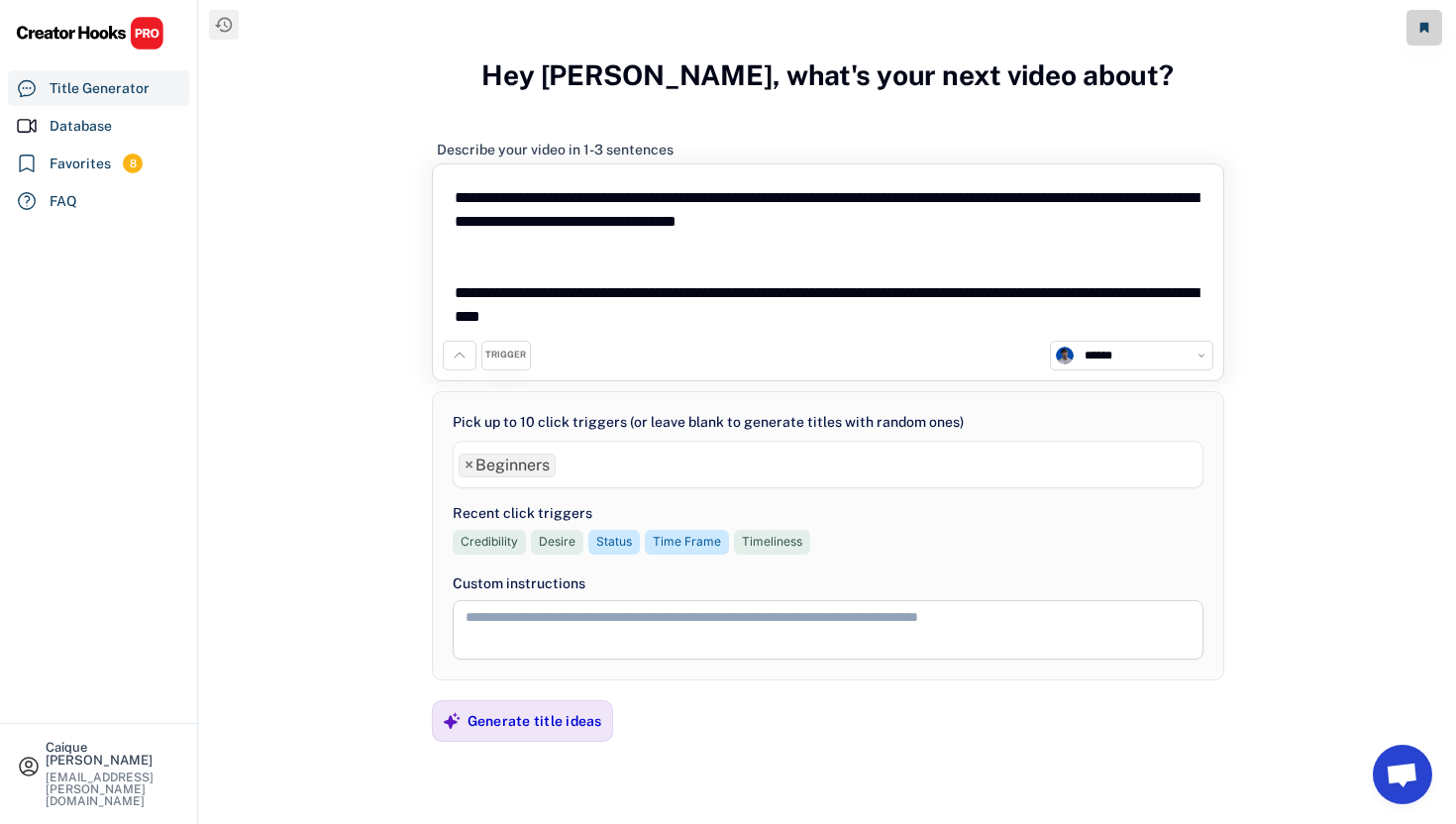 scroll, scrollTop: 17, scrollLeft: 0, axis: vertical 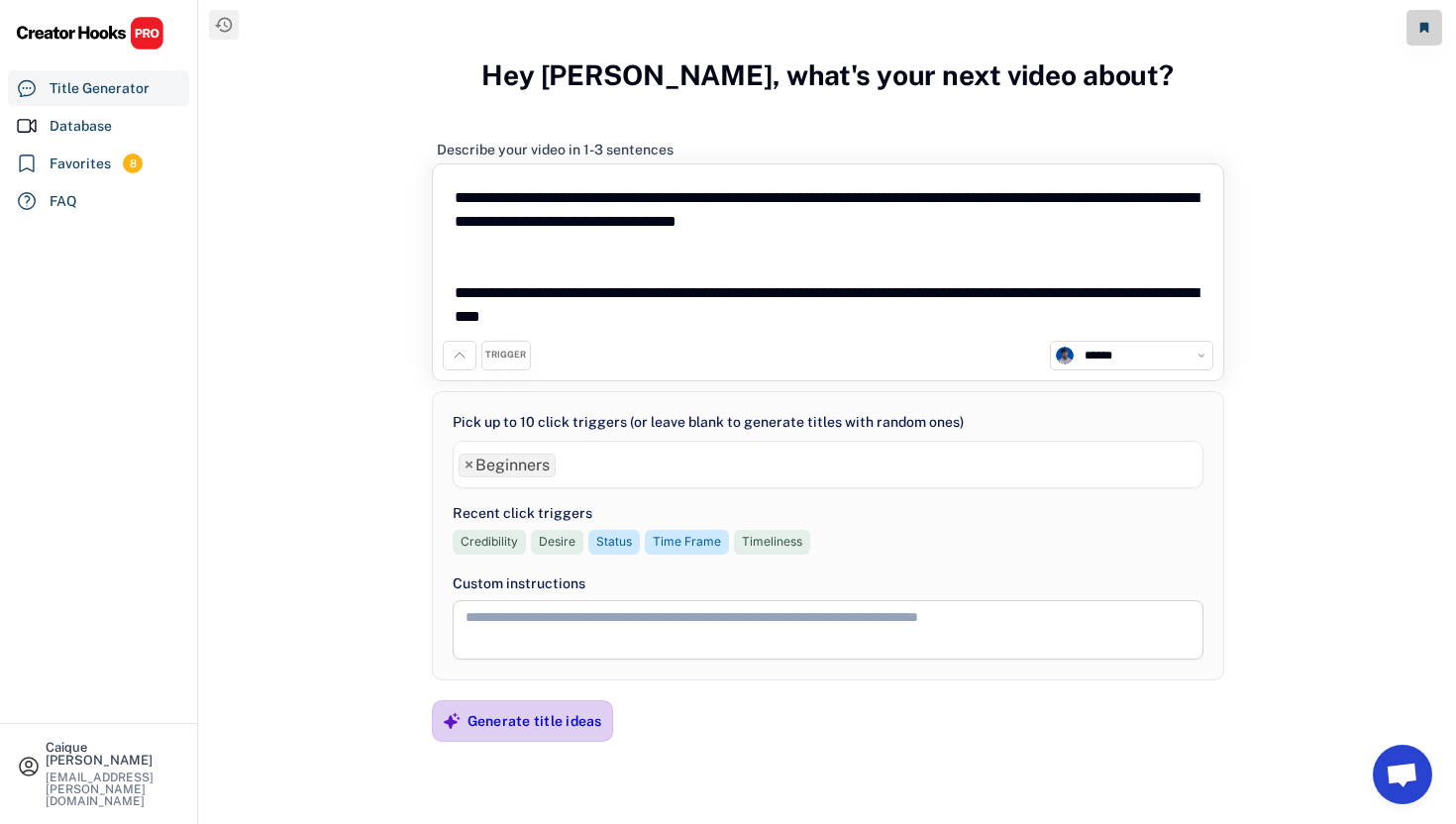 click on "Generate title ideas" at bounding box center [535, 721] 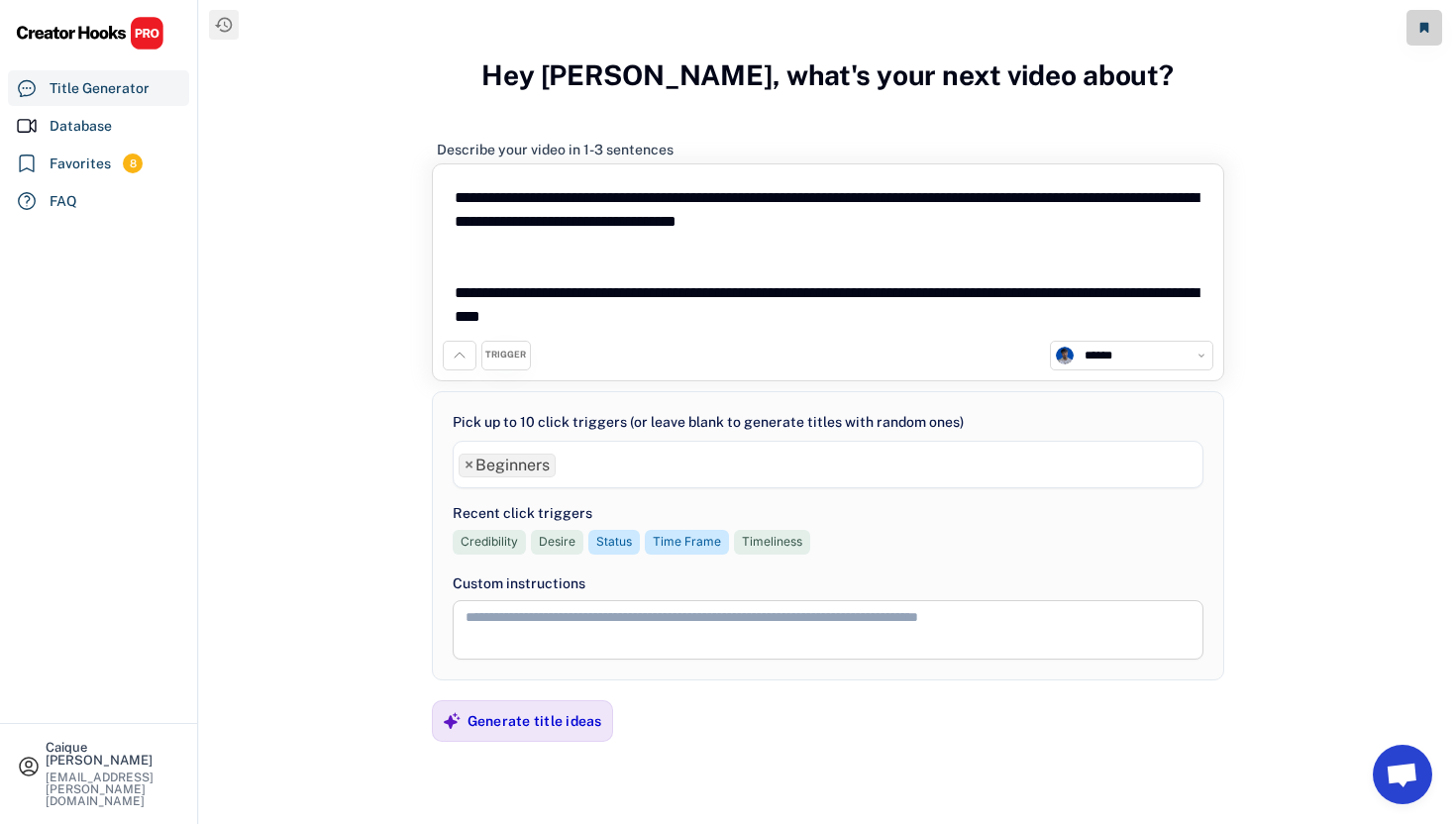 scroll, scrollTop: 6, scrollLeft: 0, axis: vertical 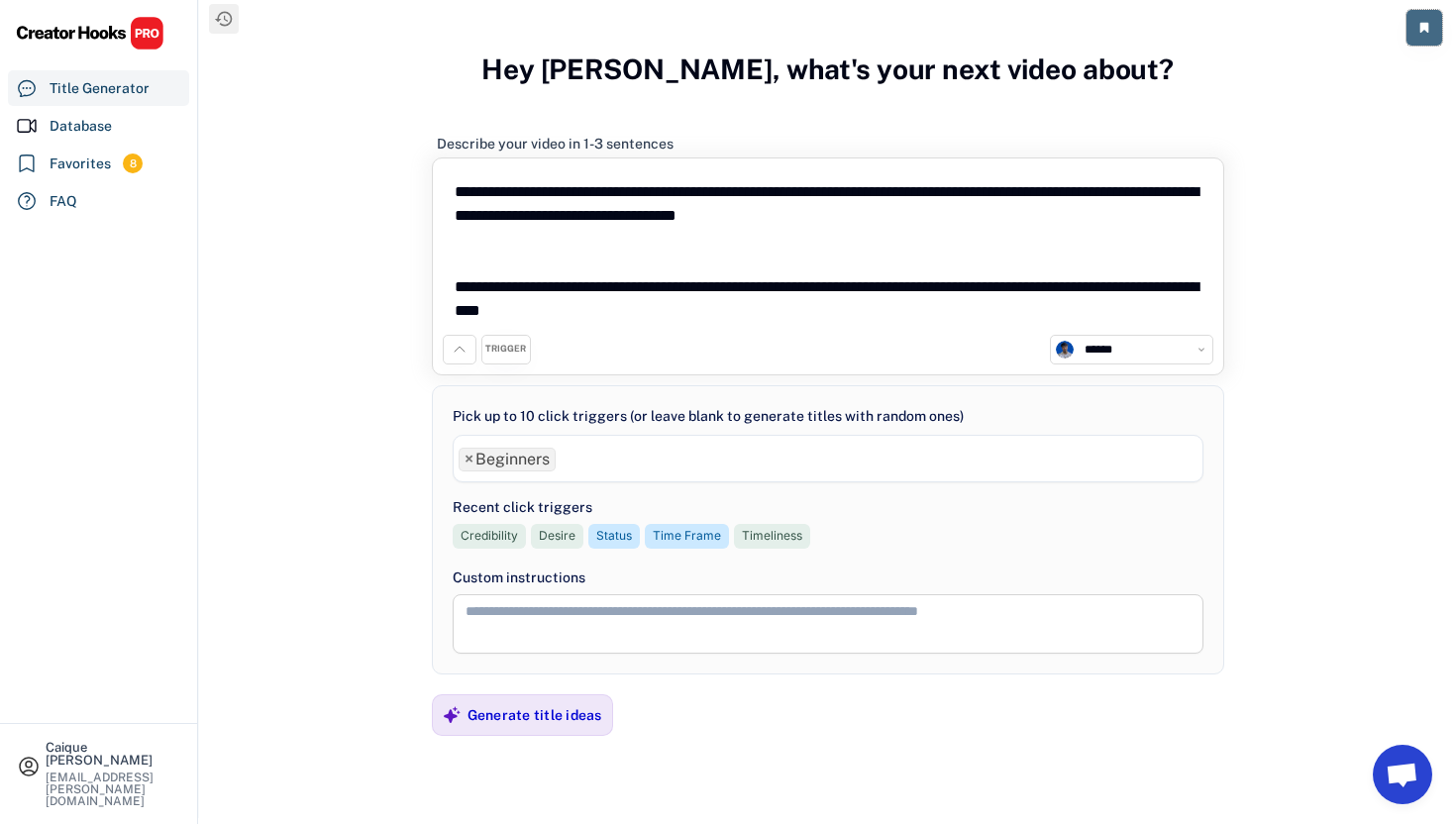 click at bounding box center (1424, 28) 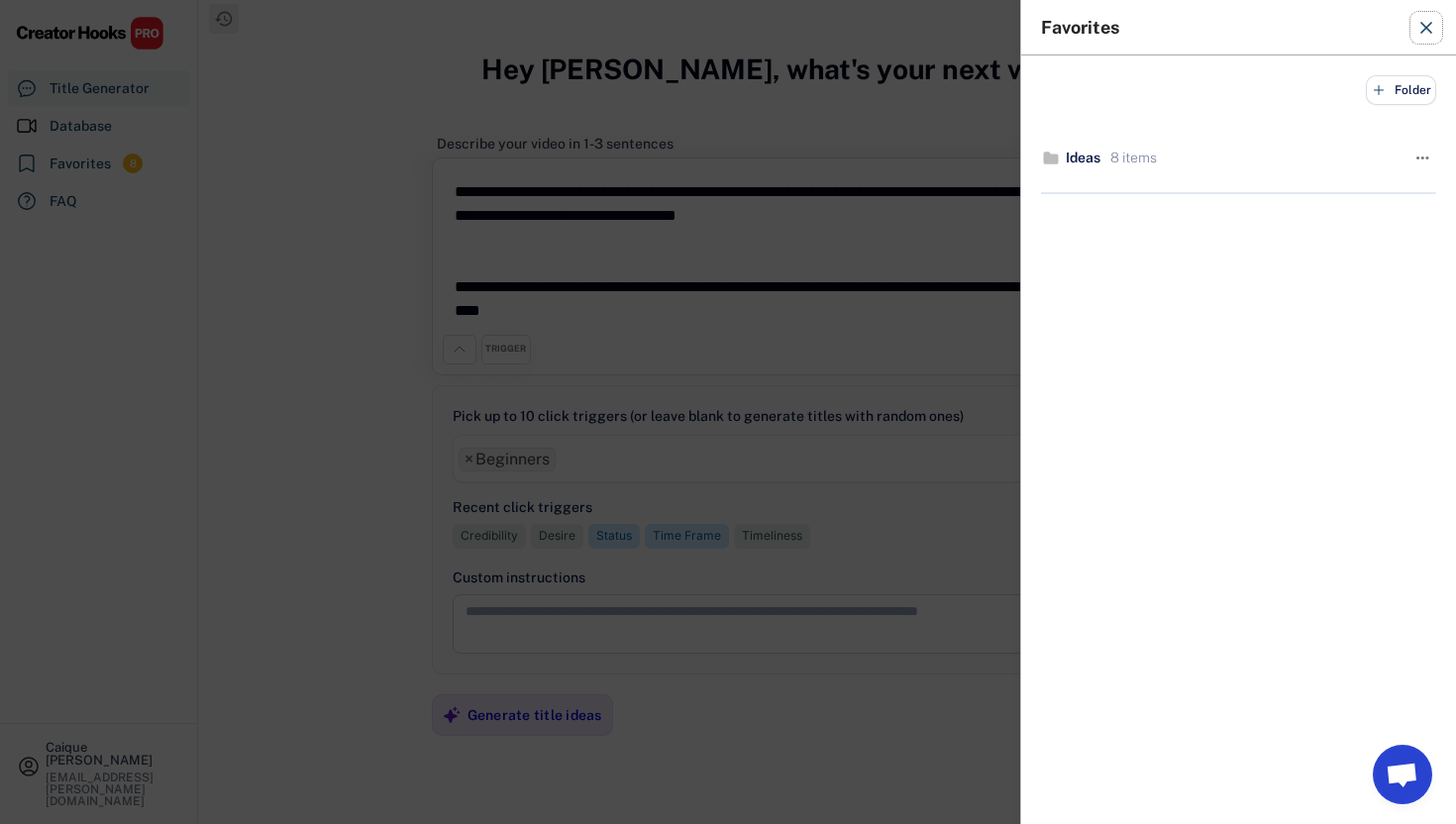 click at bounding box center [1426, 28] 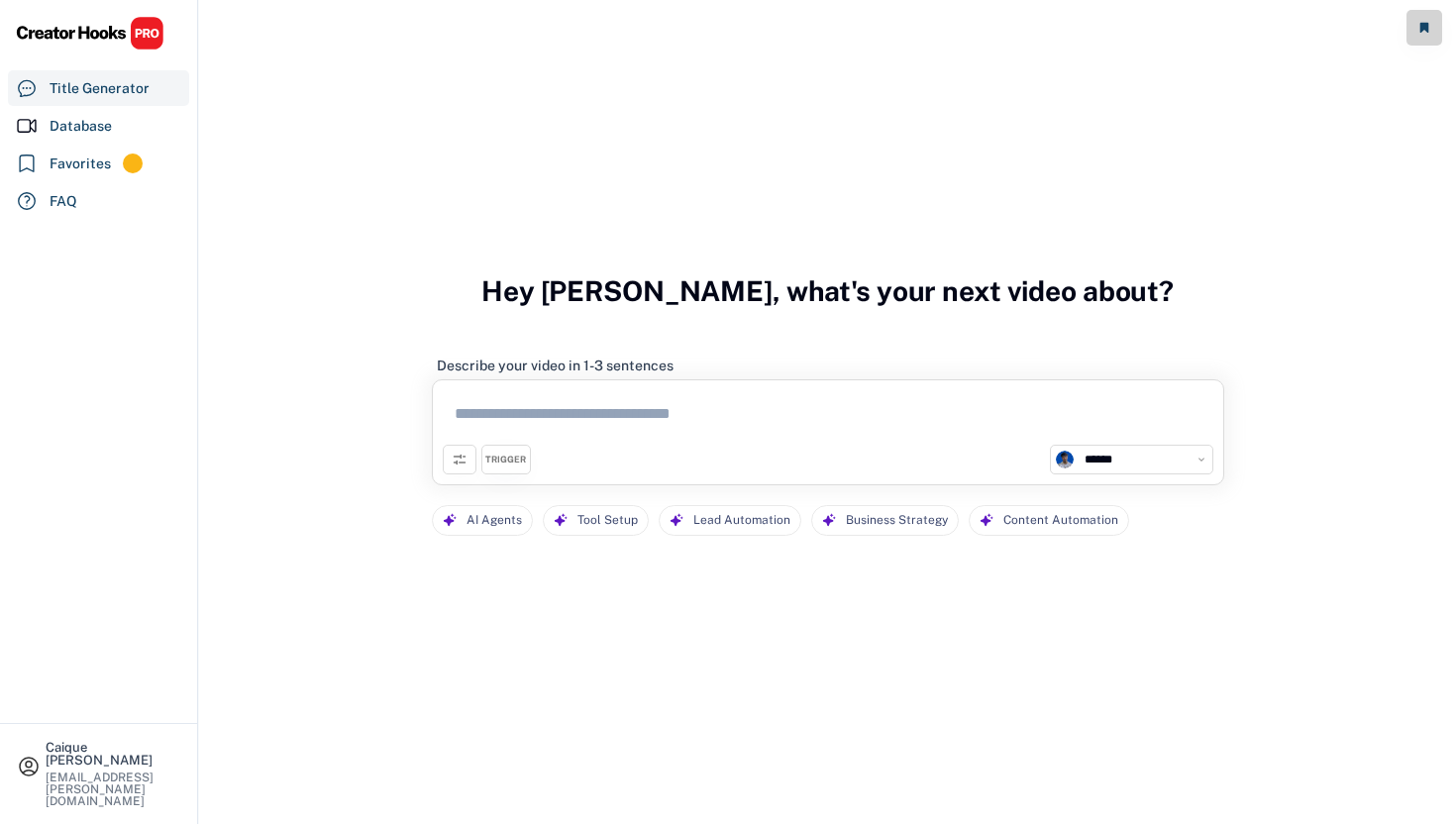 select on "**********" 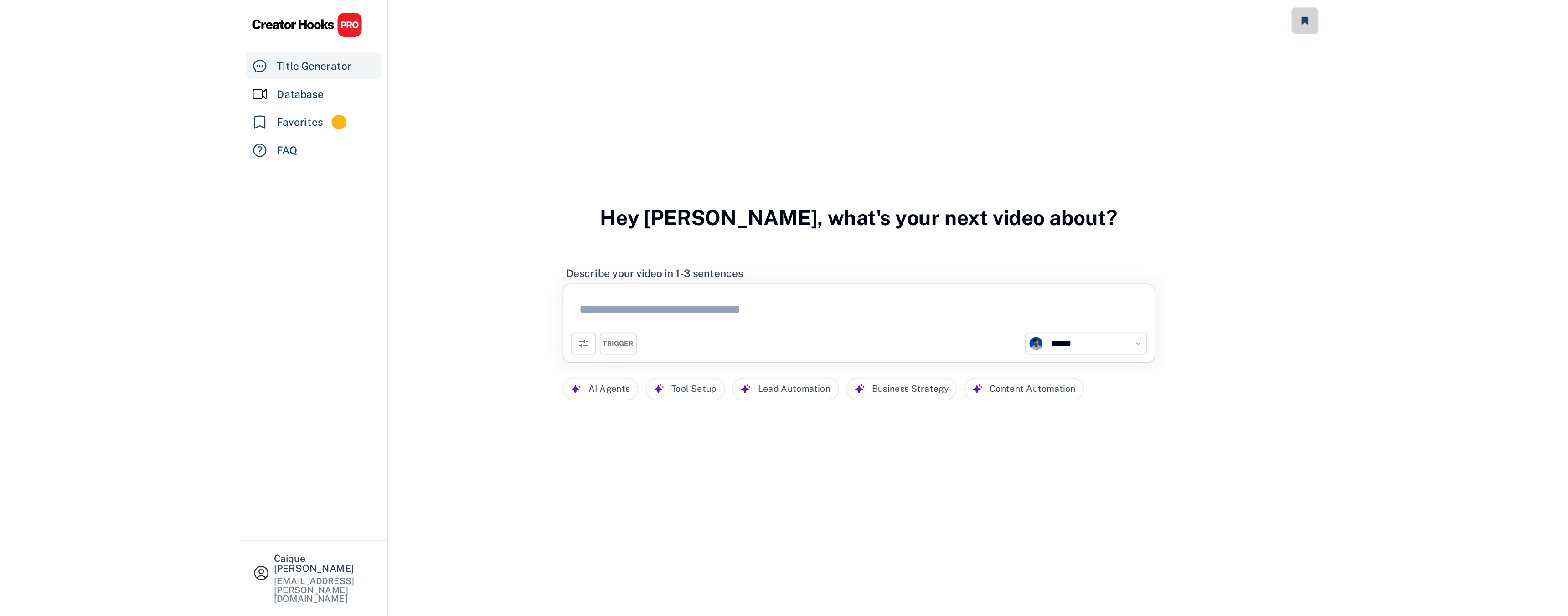 scroll, scrollTop: 0, scrollLeft: 0, axis: both 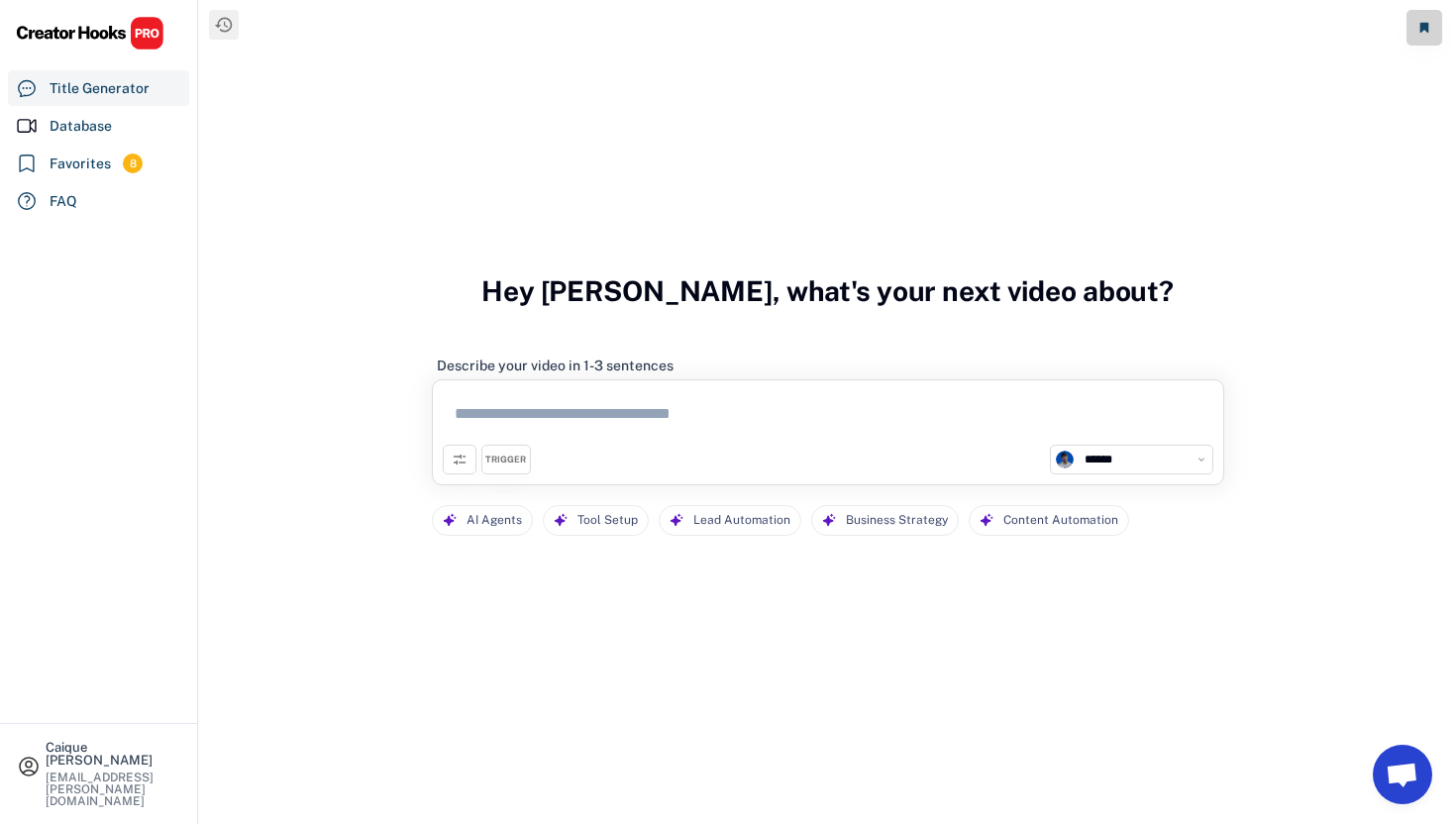 click at bounding box center [828, 417] 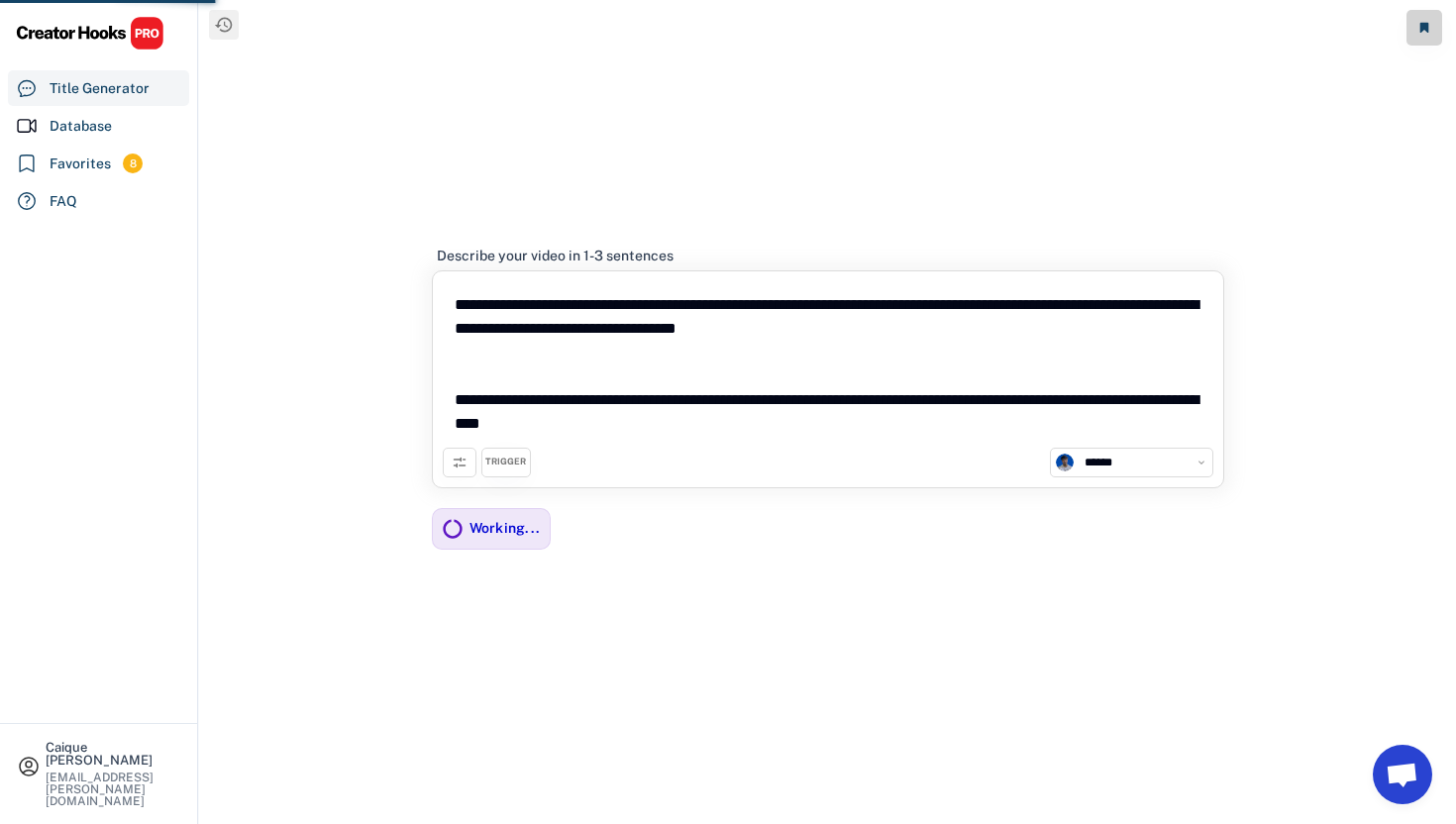 type on "**********" 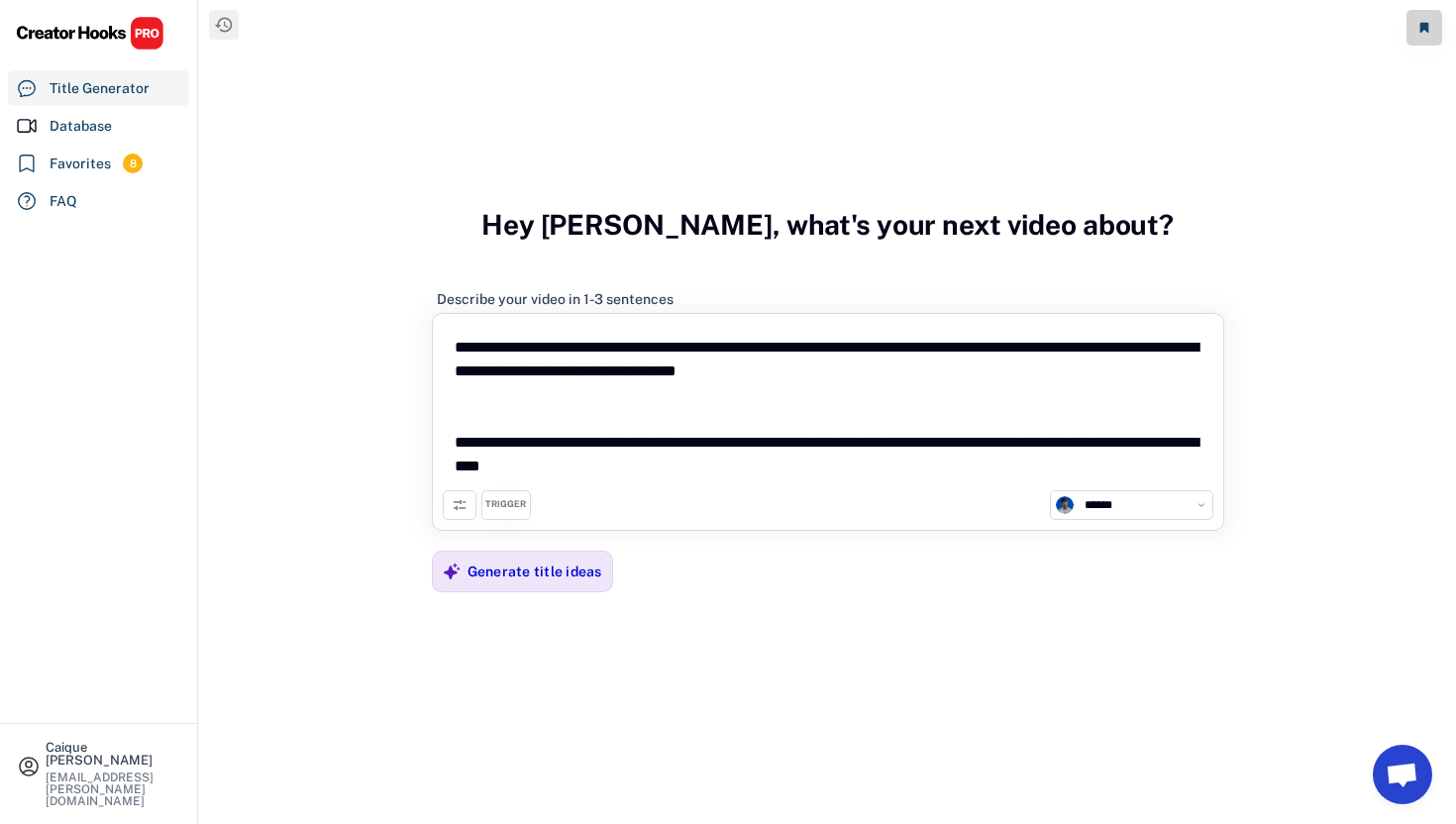 click at bounding box center [1402, 776] 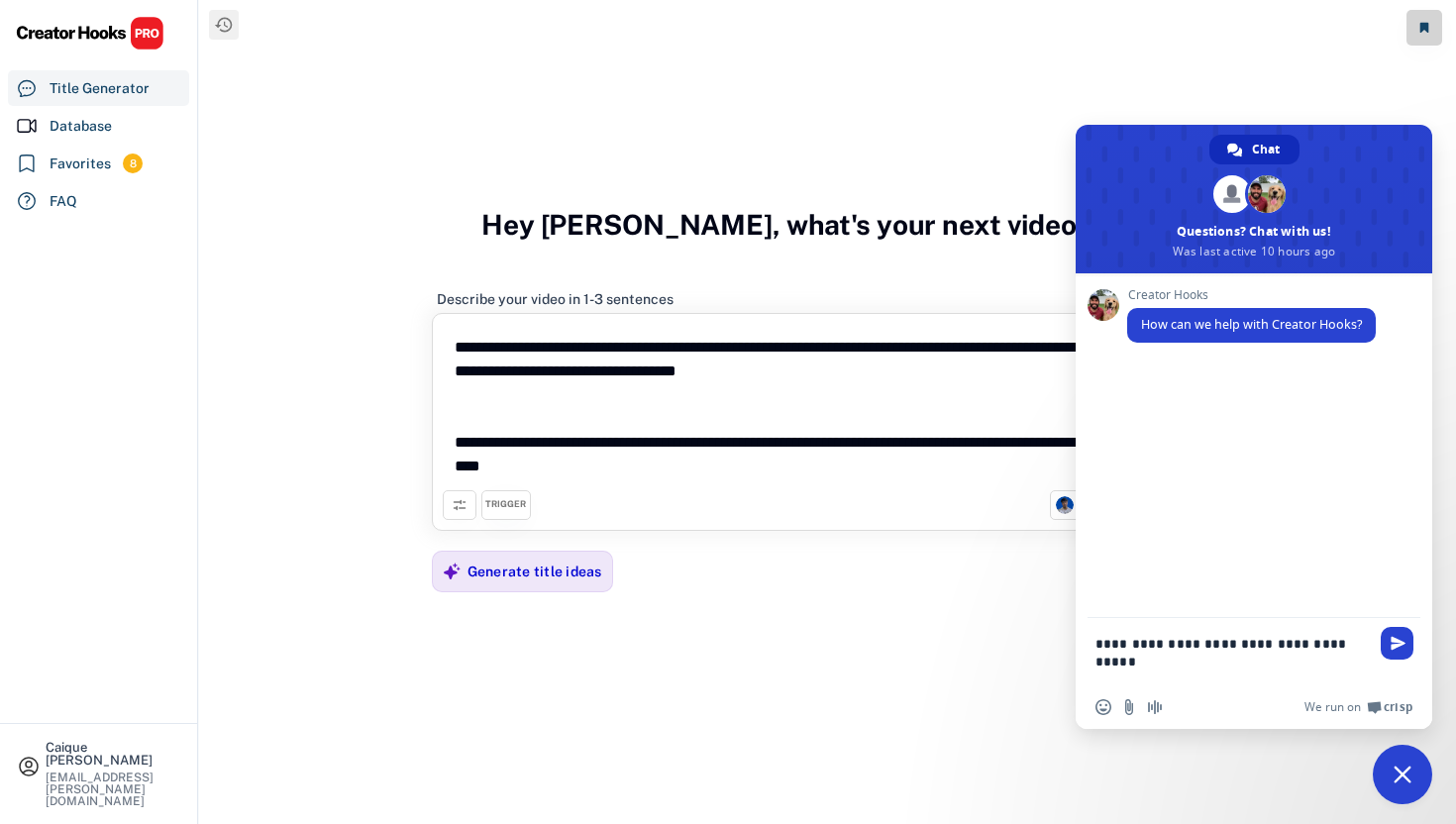 type on "**********" 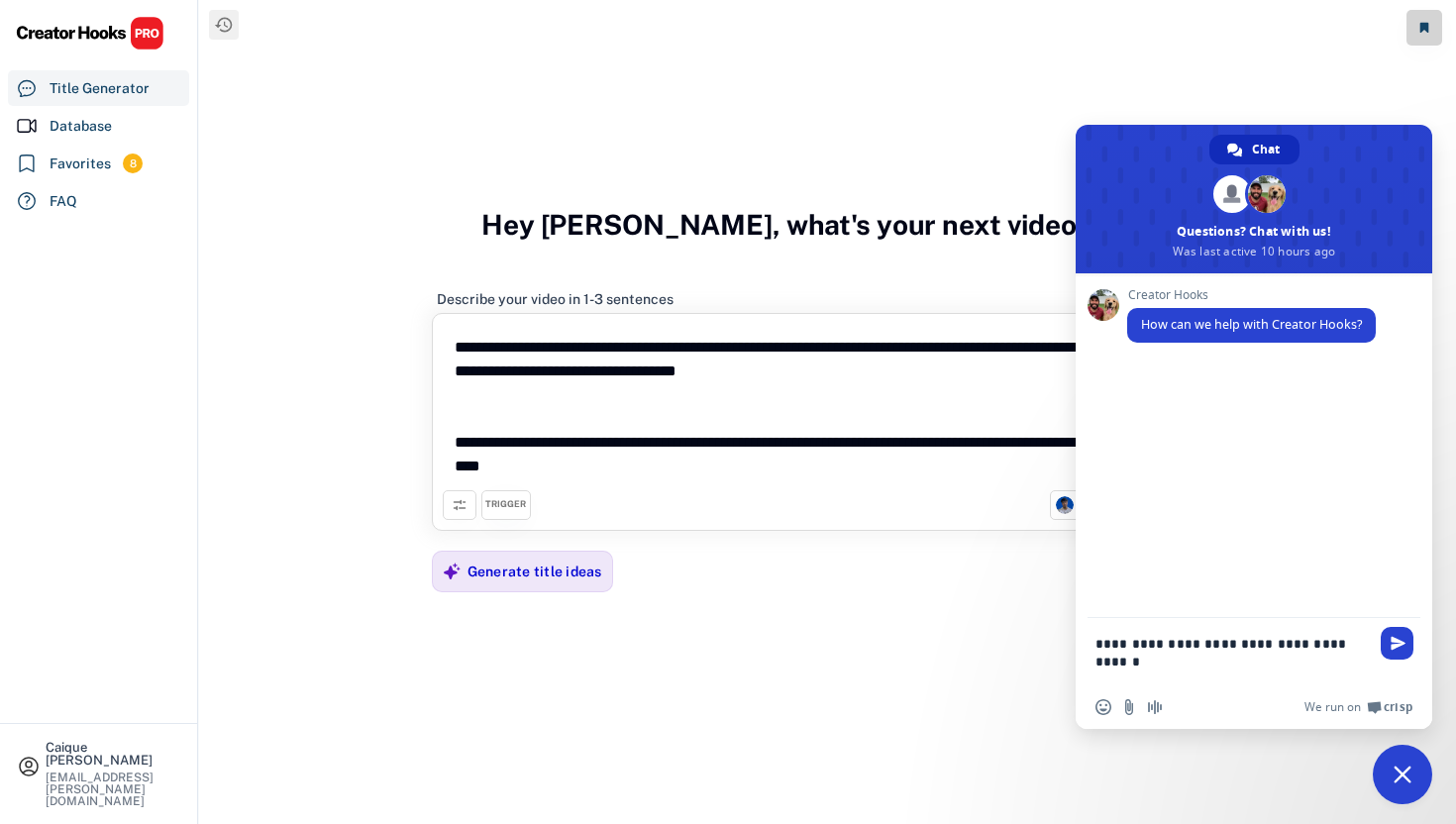 type 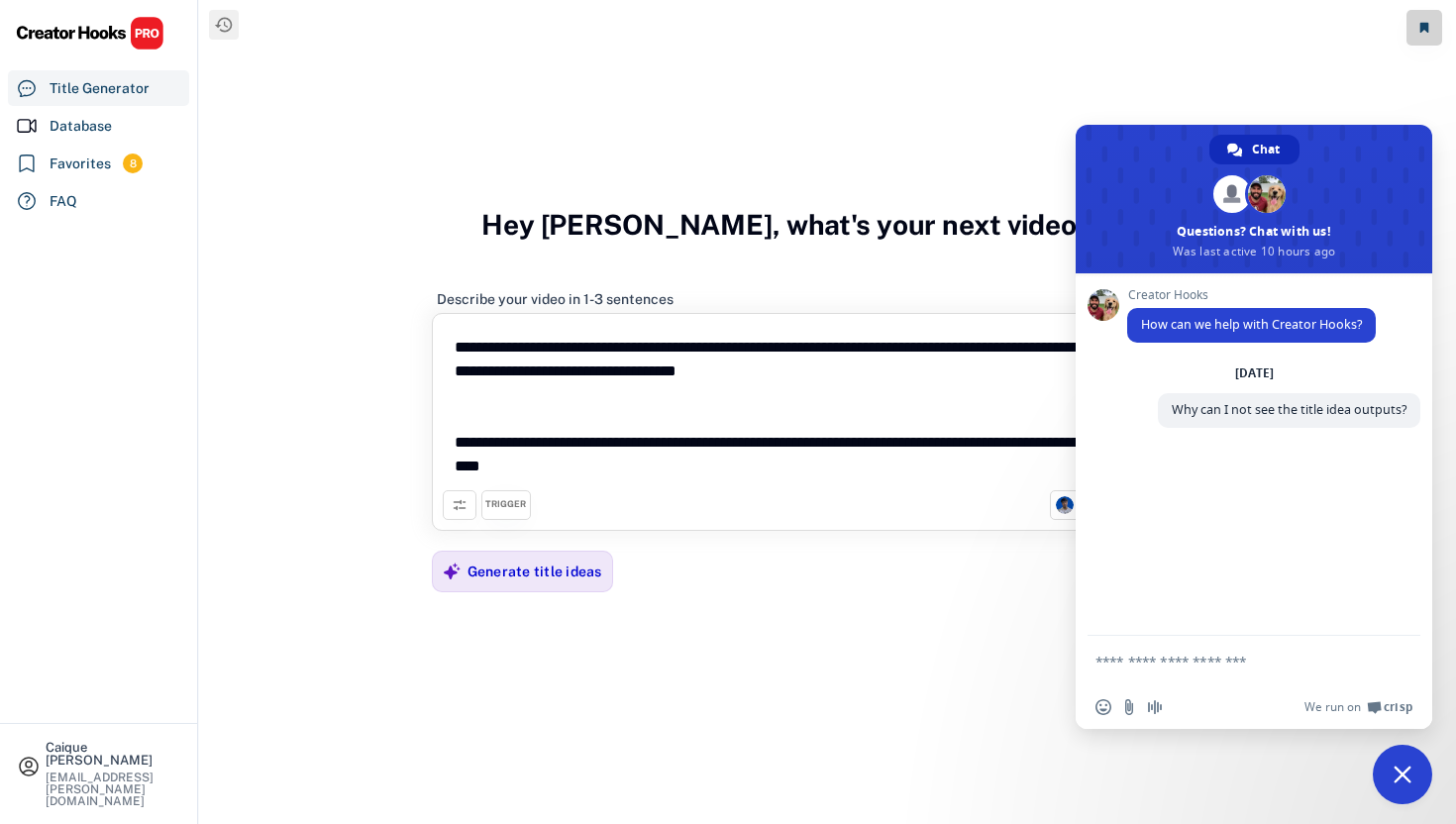 click at bounding box center (1403, 774) 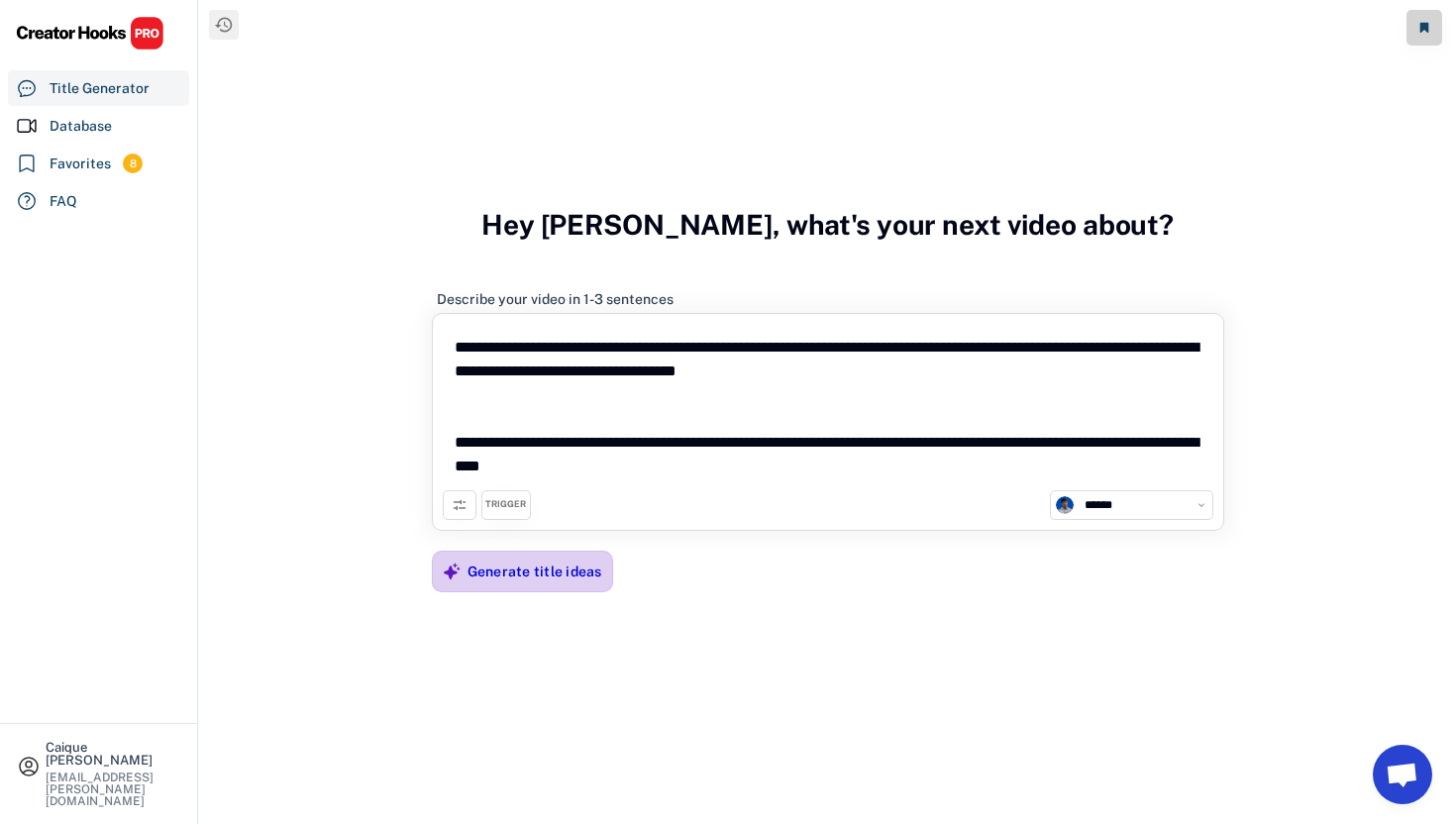 click on "Generate title ideas" at bounding box center [535, 571] 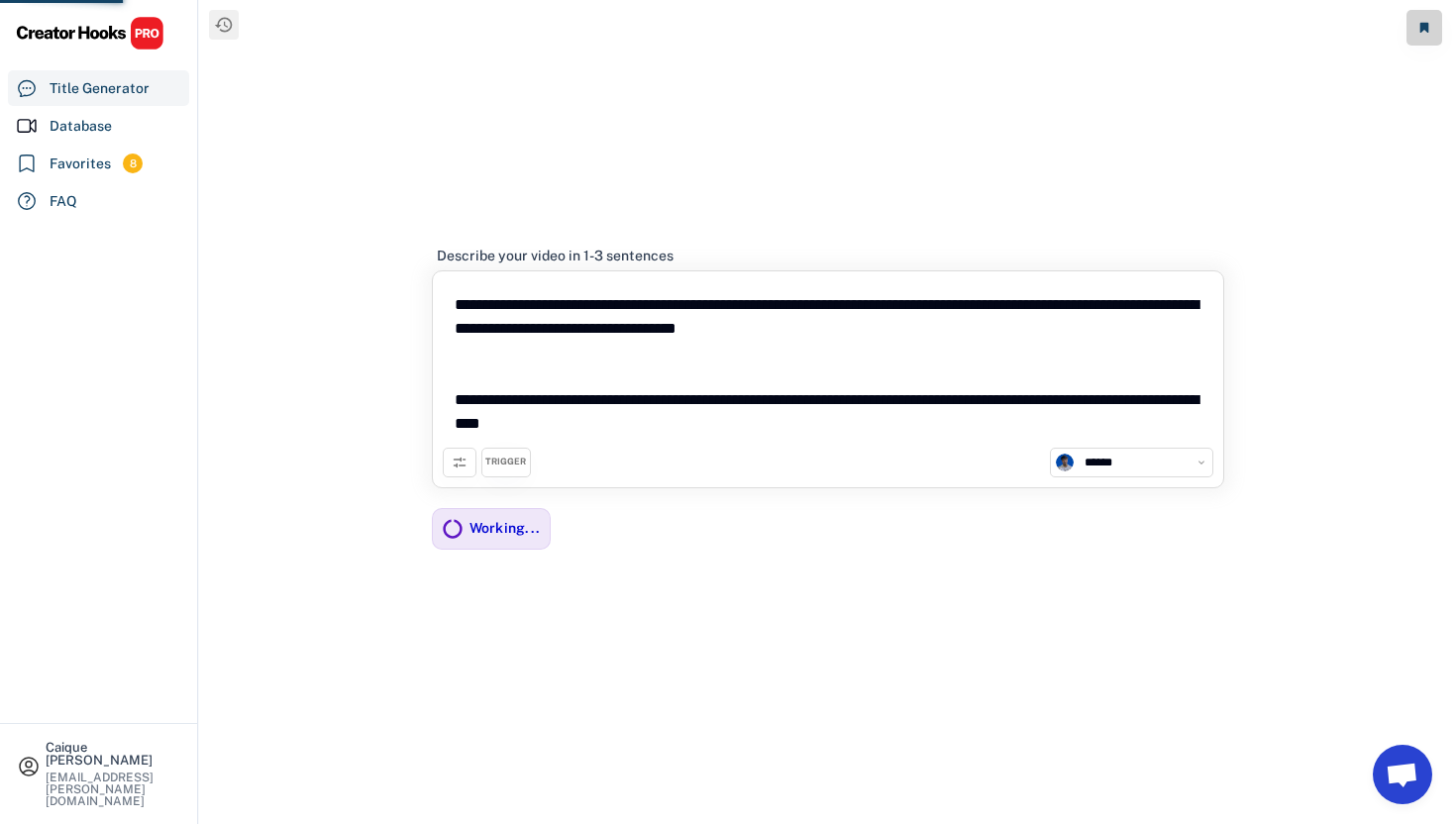 click on "TRIGGER" at bounding box center [505, 462] 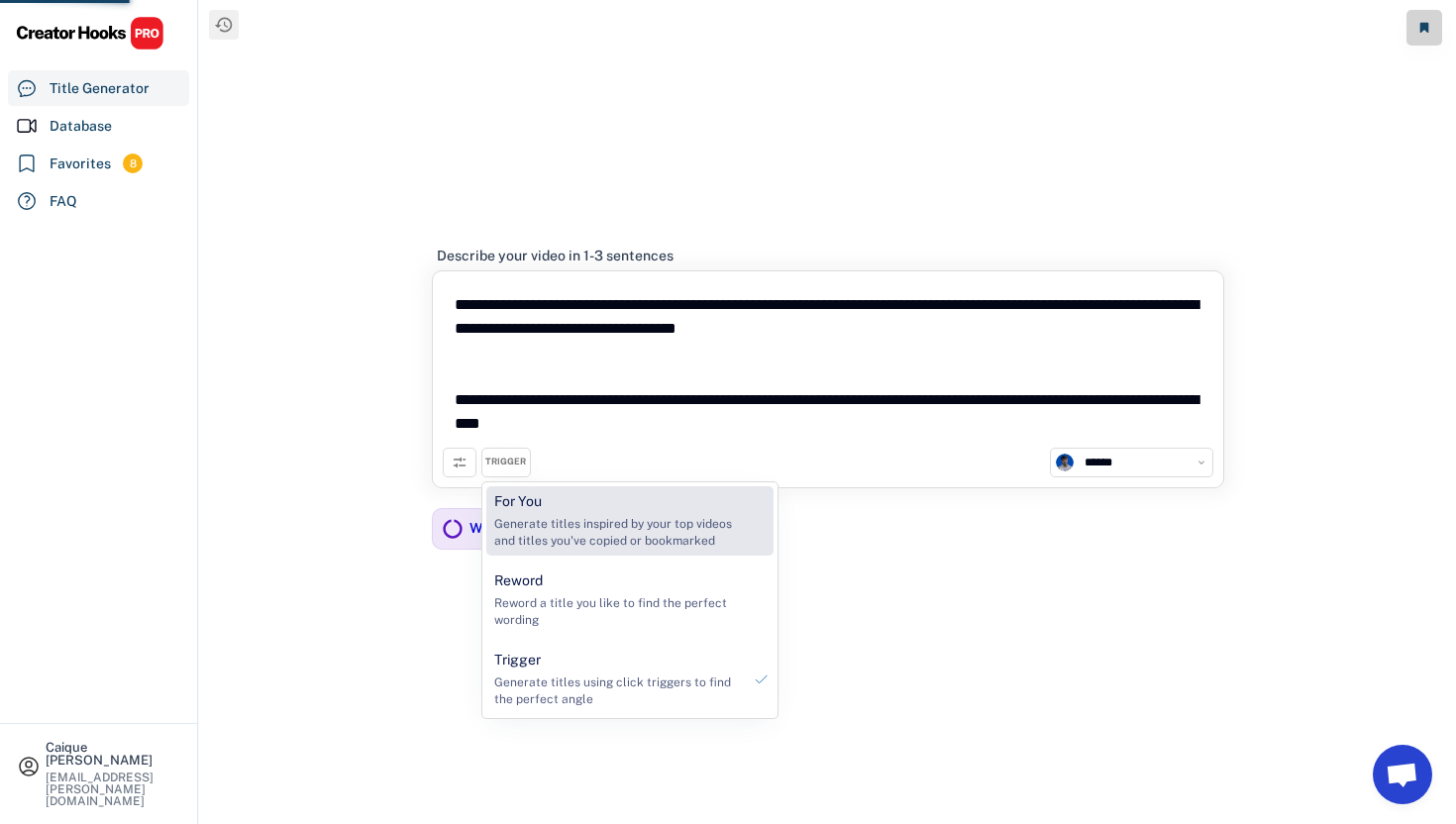 click on "For You Generate titles inspired by your top videos and titles you've copied or bookmarked" at bounding box center (617, 521) 